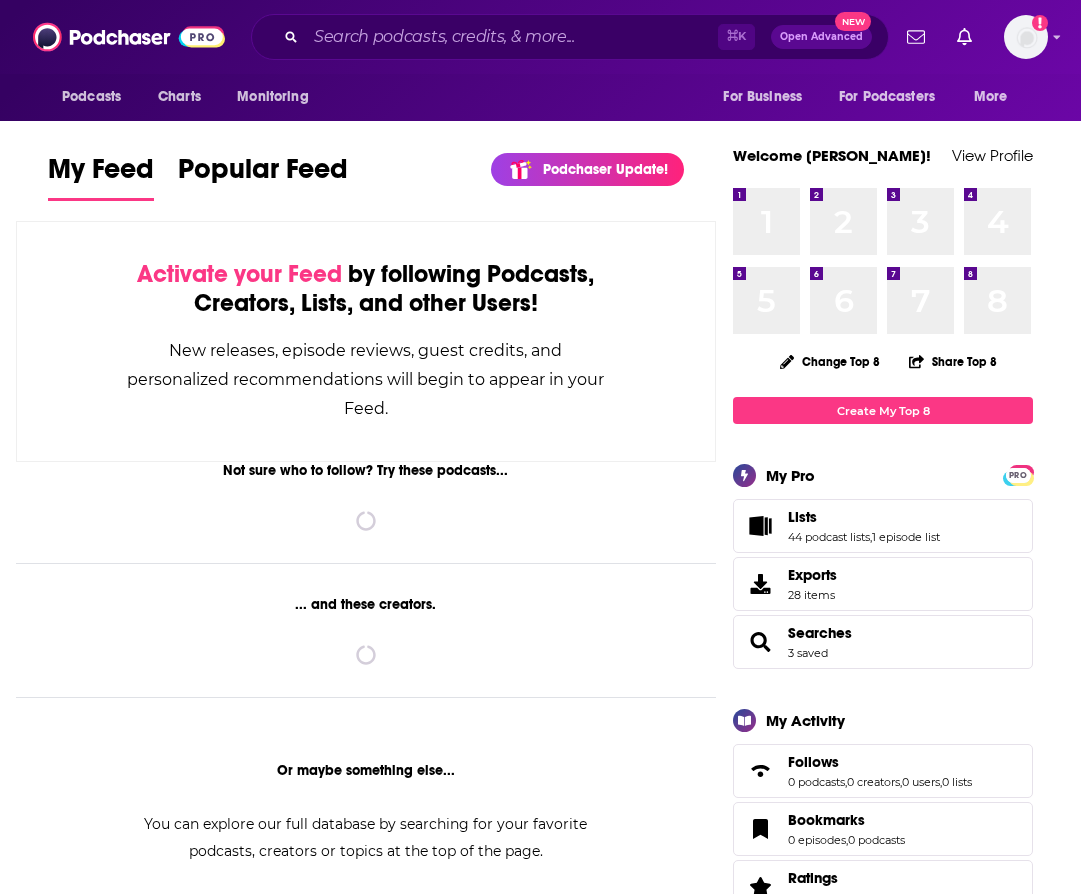 scroll, scrollTop: 0, scrollLeft: 0, axis: both 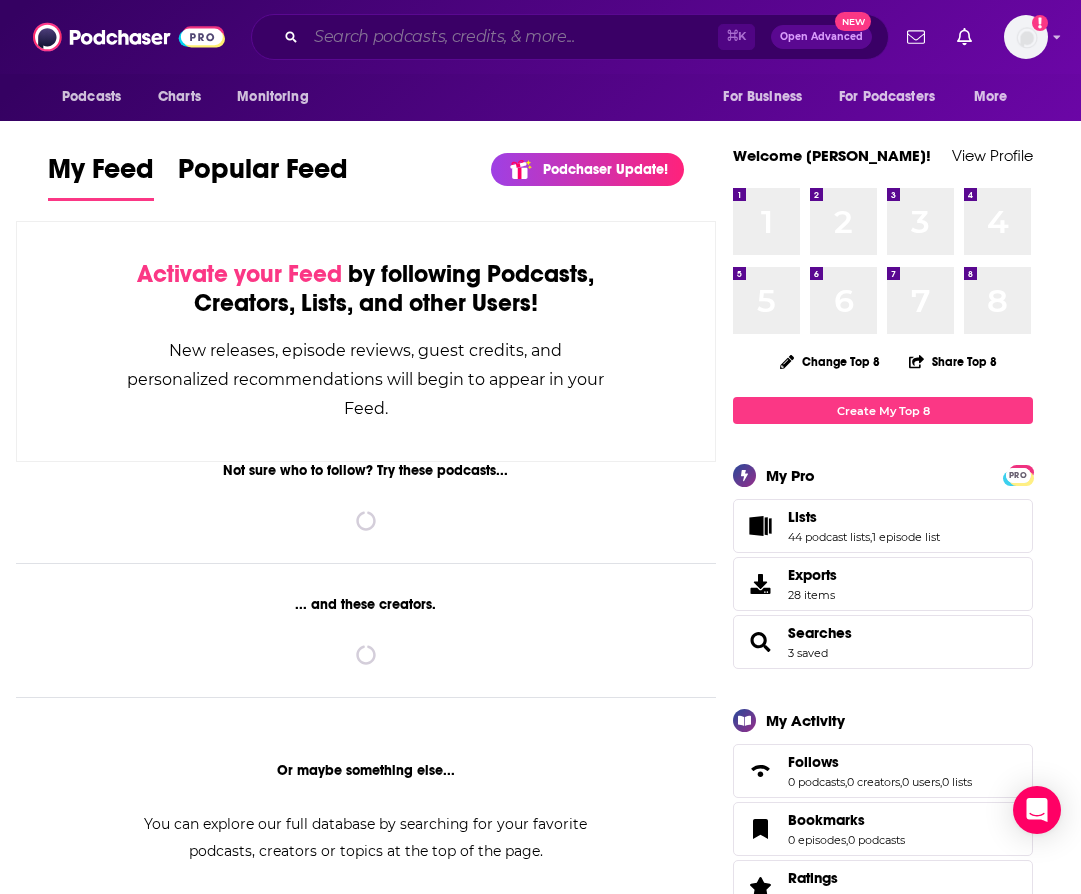 click at bounding box center [512, 37] 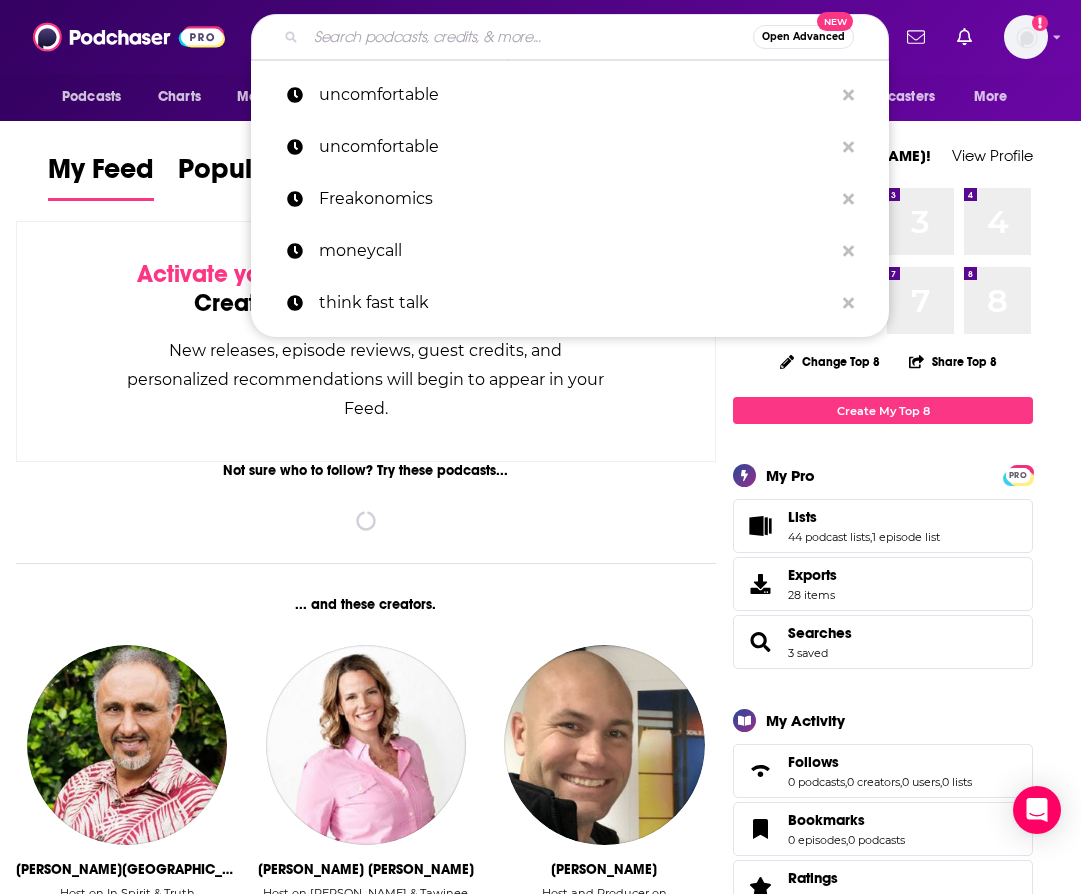 paste on "Power User with [PERSON_NAME]" 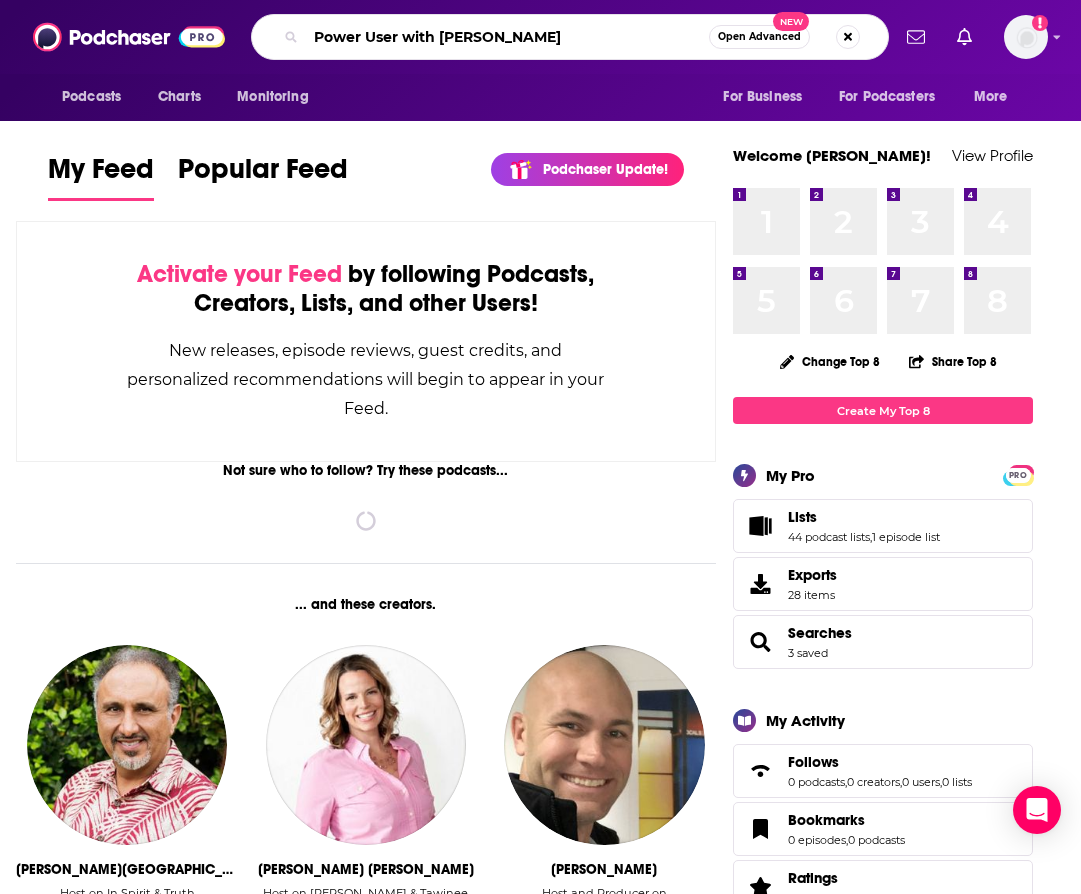 type on "Power User with [PERSON_NAME]" 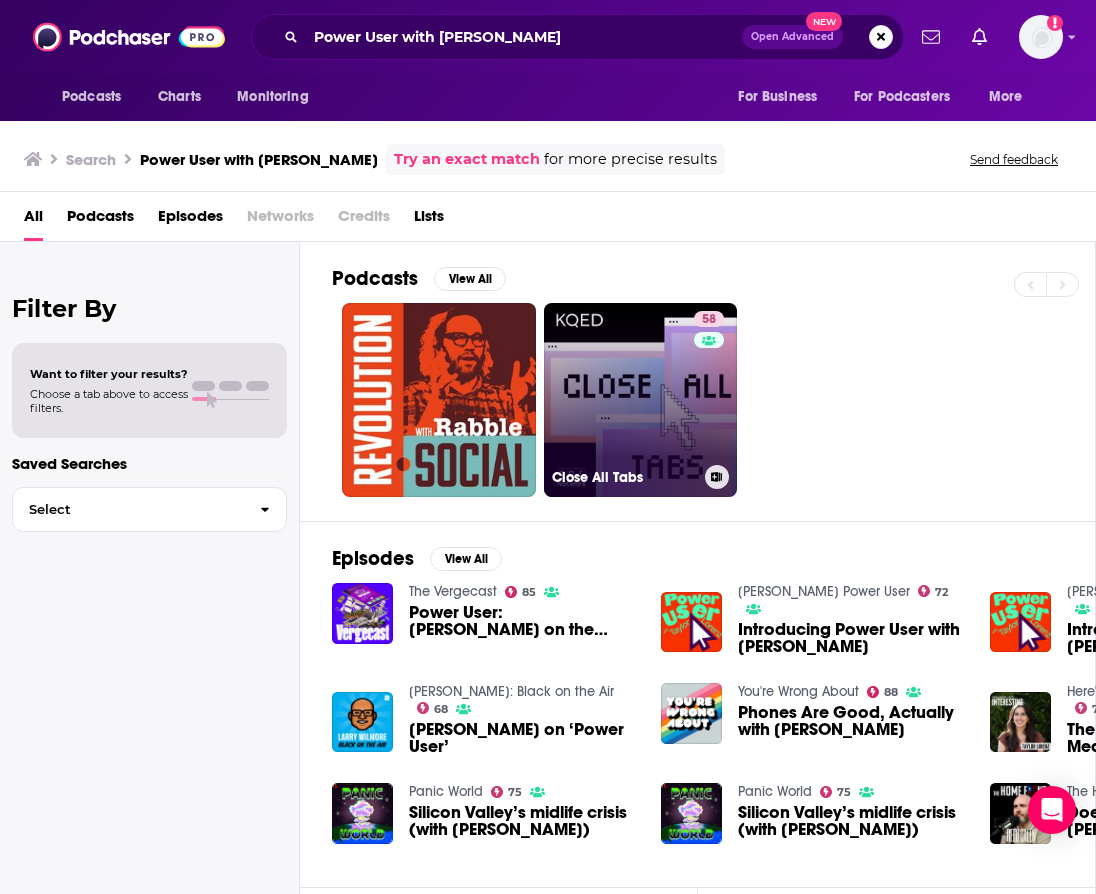 click on "58 Close All Tabs" at bounding box center (641, 400) 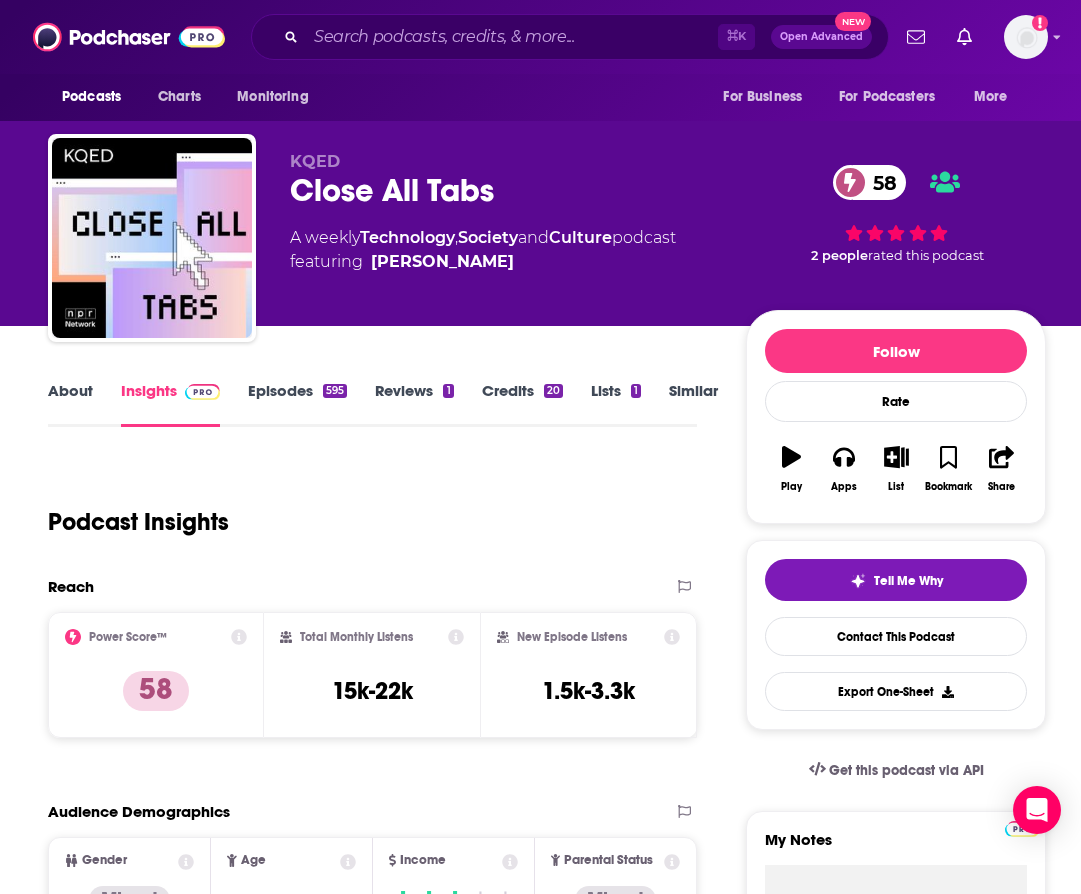 click on "Episodes 595" at bounding box center [297, 404] 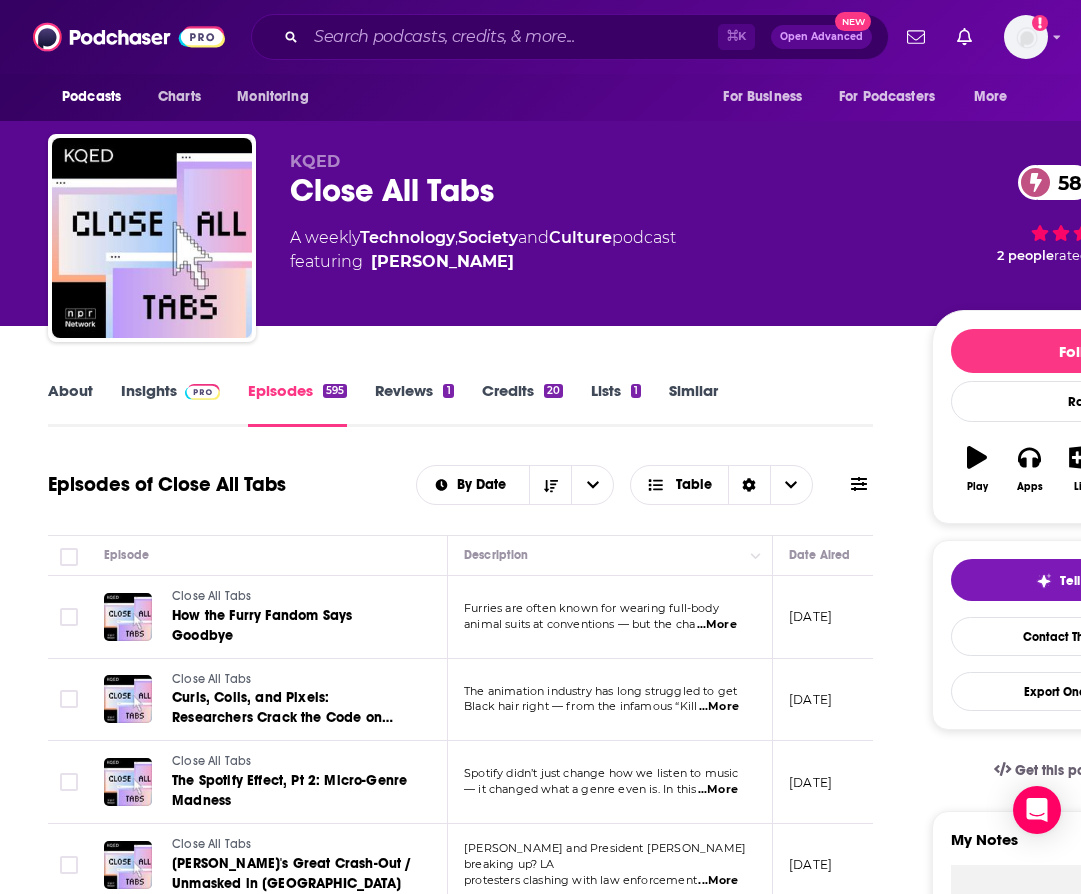 scroll, scrollTop: 0, scrollLeft: 0, axis: both 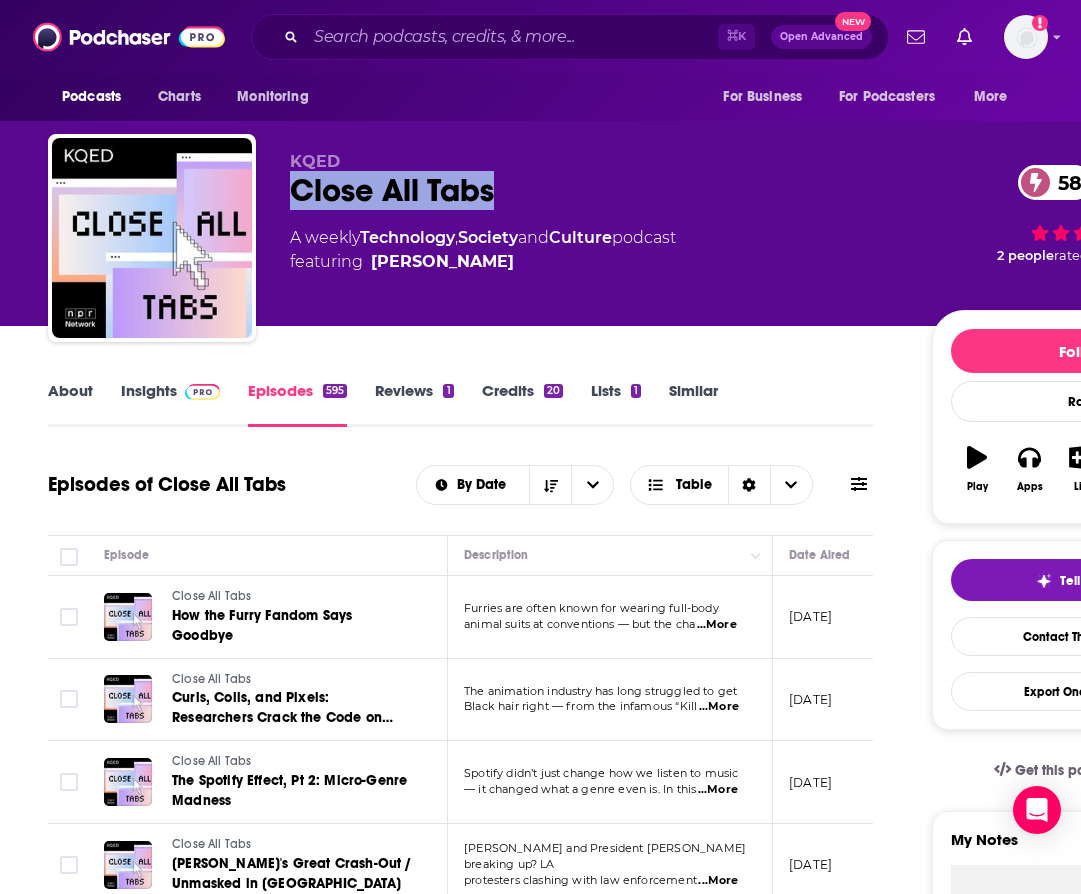 drag, startPoint x: 516, startPoint y: 192, endPoint x: 287, endPoint y: 199, distance: 229.10696 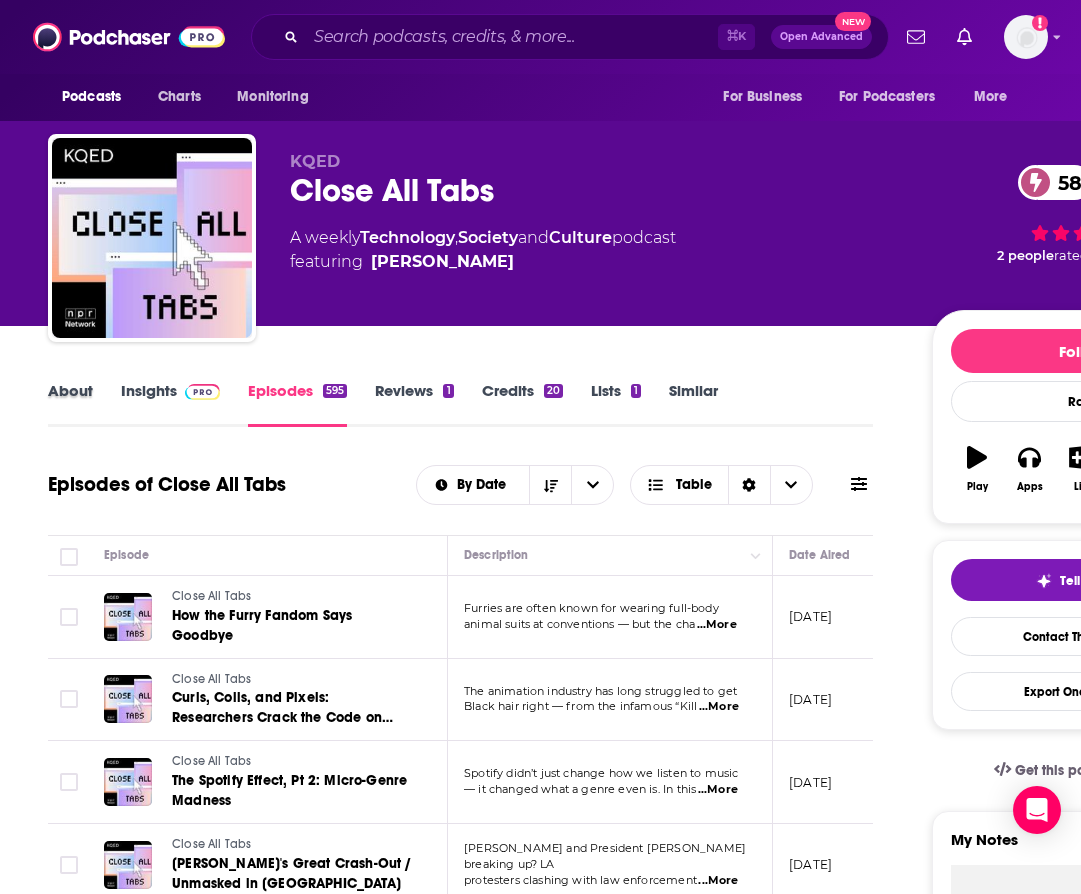 click on "About" at bounding box center [84, 404] 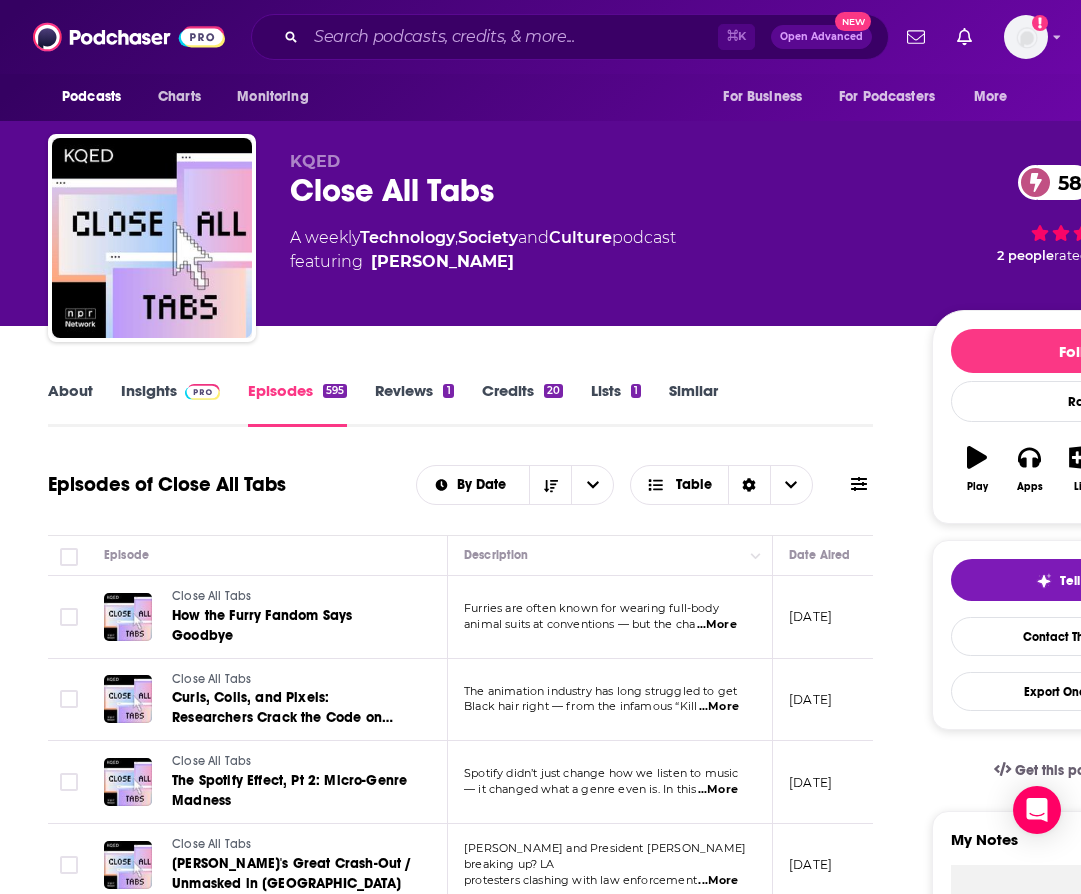 click on "About" at bounding box center [70, 404] 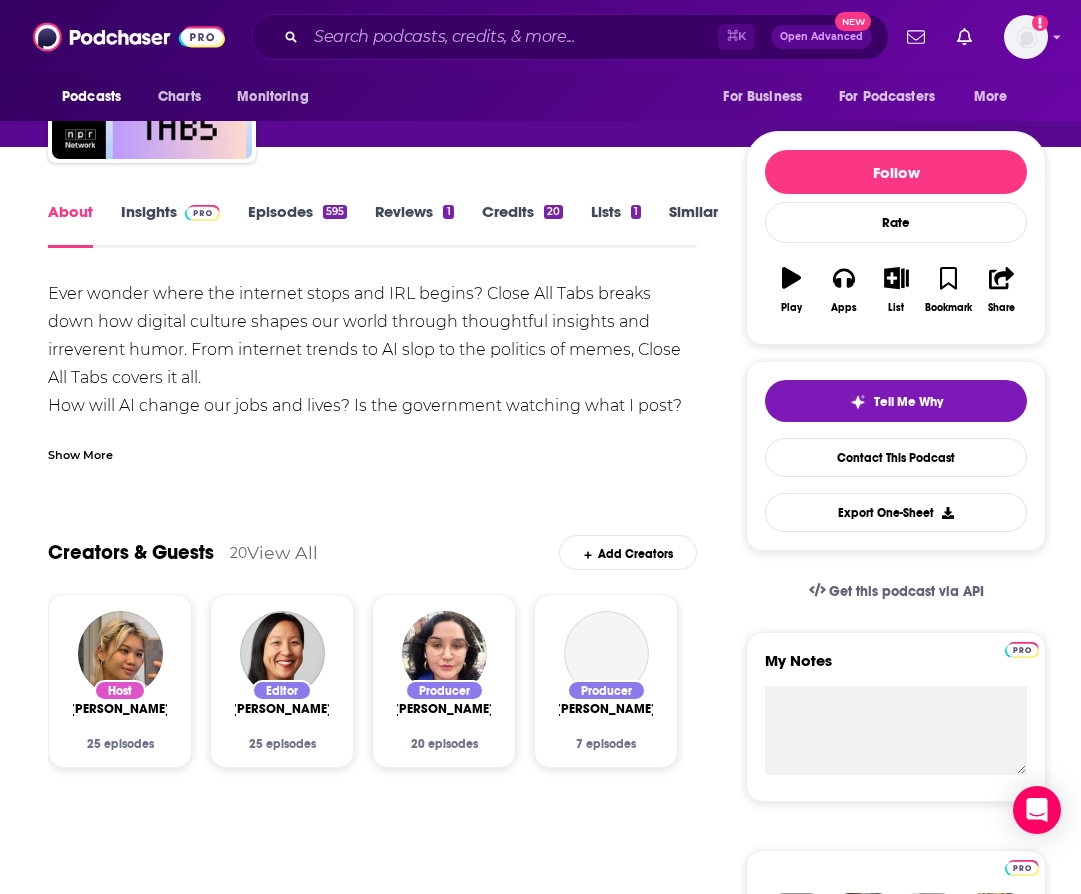 scroll, scrollTop: 229, scrollLeft: 0, axis: vertical 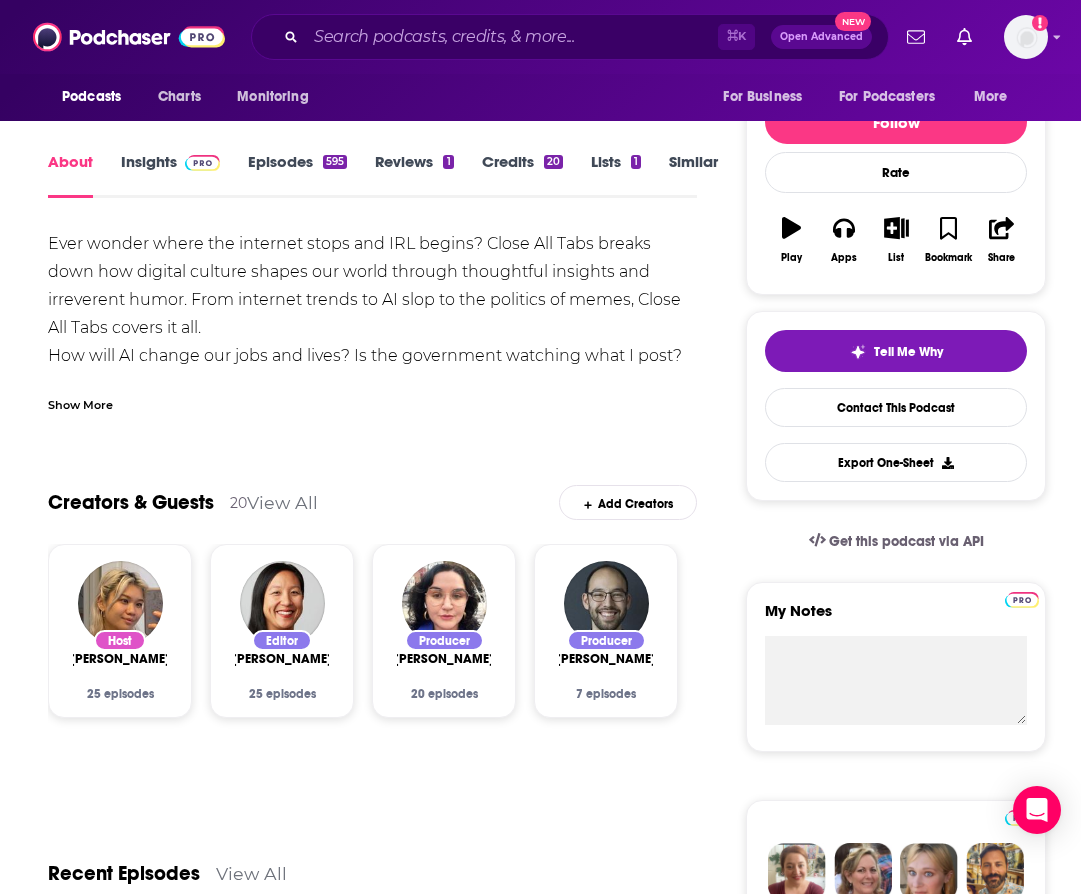 click on "About Insights Episodes 595 Reviews 1 Credits 20 Lists 1 Similar Ever wonder where the internet stops and IRL begins? Close All Tabs breaks down how digital culture shapes our world through thoughtful insights and irreverent humor. From internet trends to AI slop to the politics of memes, Close All Tabs covers it all. How will AI change our jobs and lives? Is the government watching what I post? Is there life beyond TikTok? Host [PERSON_NAME]  pulls from experts, the audience, and history to add context to the trends and depth to the memes. And she’ll wrestle with as many browser tabs as it takes to explain the cultural moment we’re all collectively living. [PERSON_NAME] is a tech journalist whose work covers the range of absurdity and brilliance that is the internet. Her beat has evolved into an exploration of social platforms and how they shape real-world culture. She has written for TechCrunch, NBC News, Mashable, BuzzFeed News and more.  Show More Creators & Guests 20 View All Add Creators Host Editor 0" at bounding box center (547, 1336) 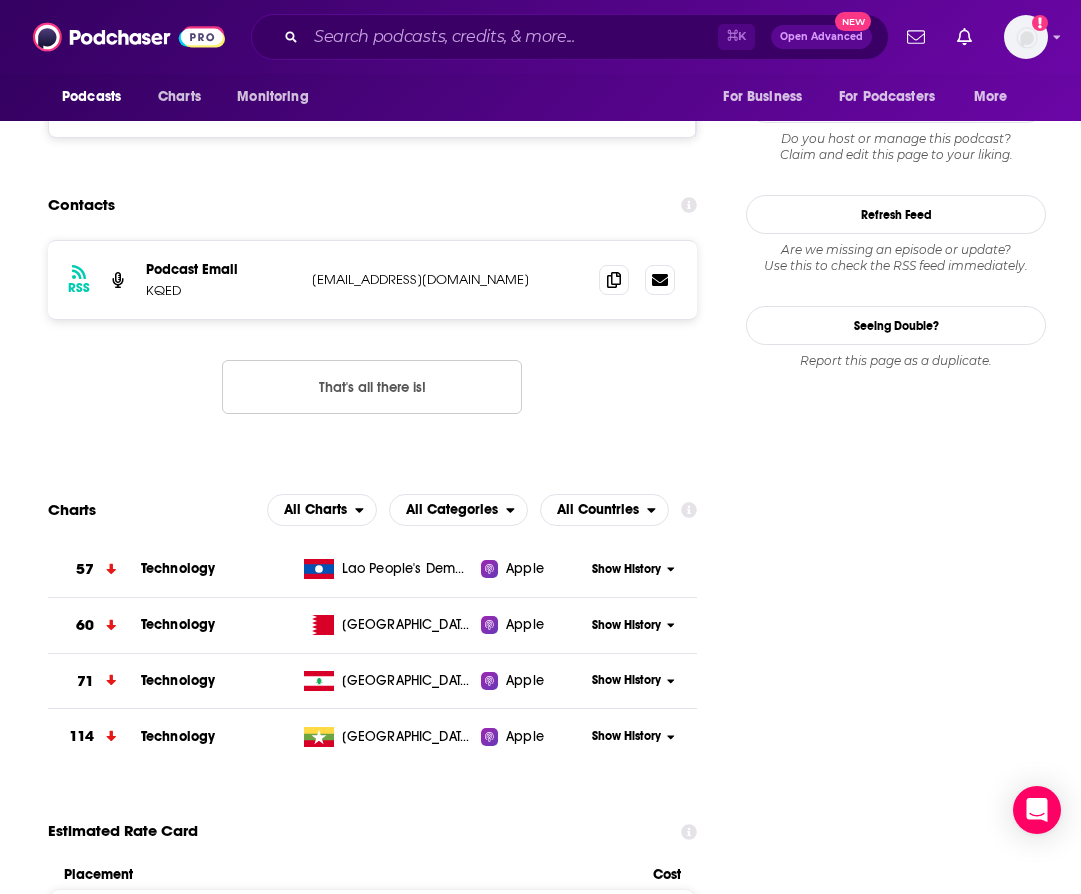 scroll, scrollTop: 1783, scrollLeft: 4, axis: both 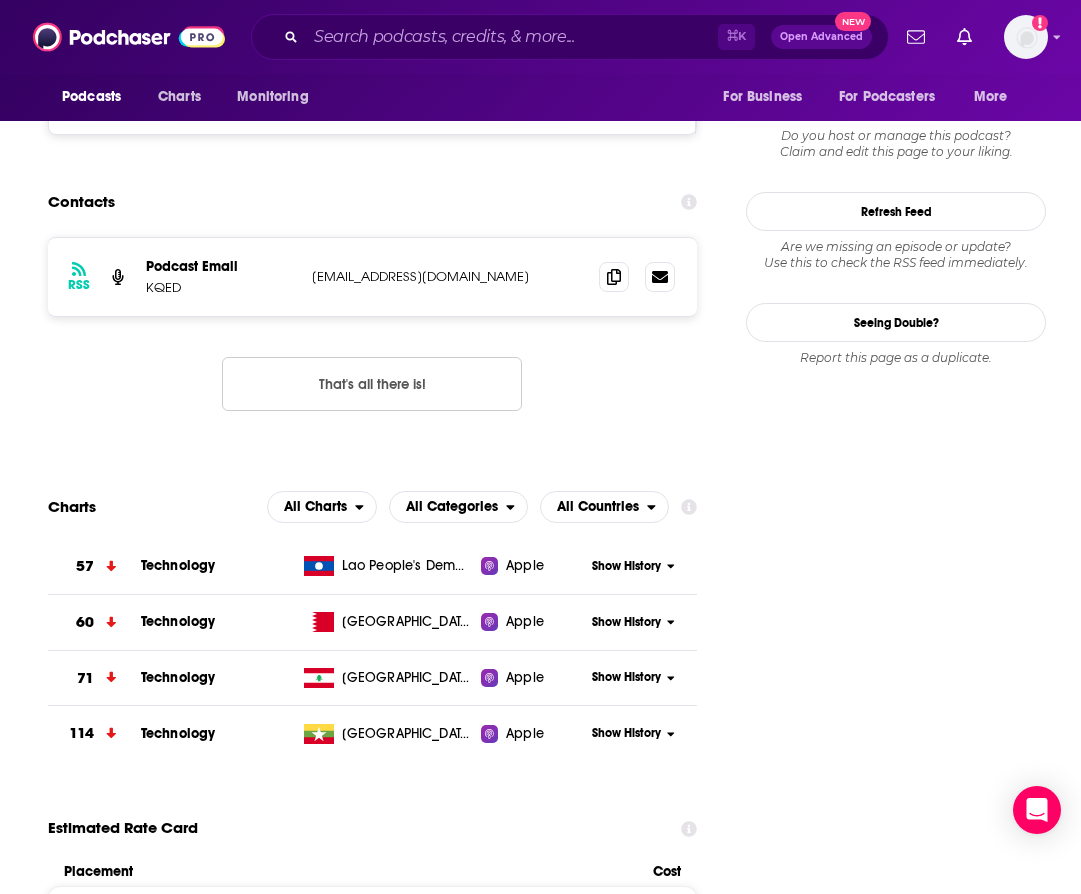 drag, startPoint x: 3, startPoint y: 362, endPoint x: -121, endPoint y: 354, distance: 124.2578 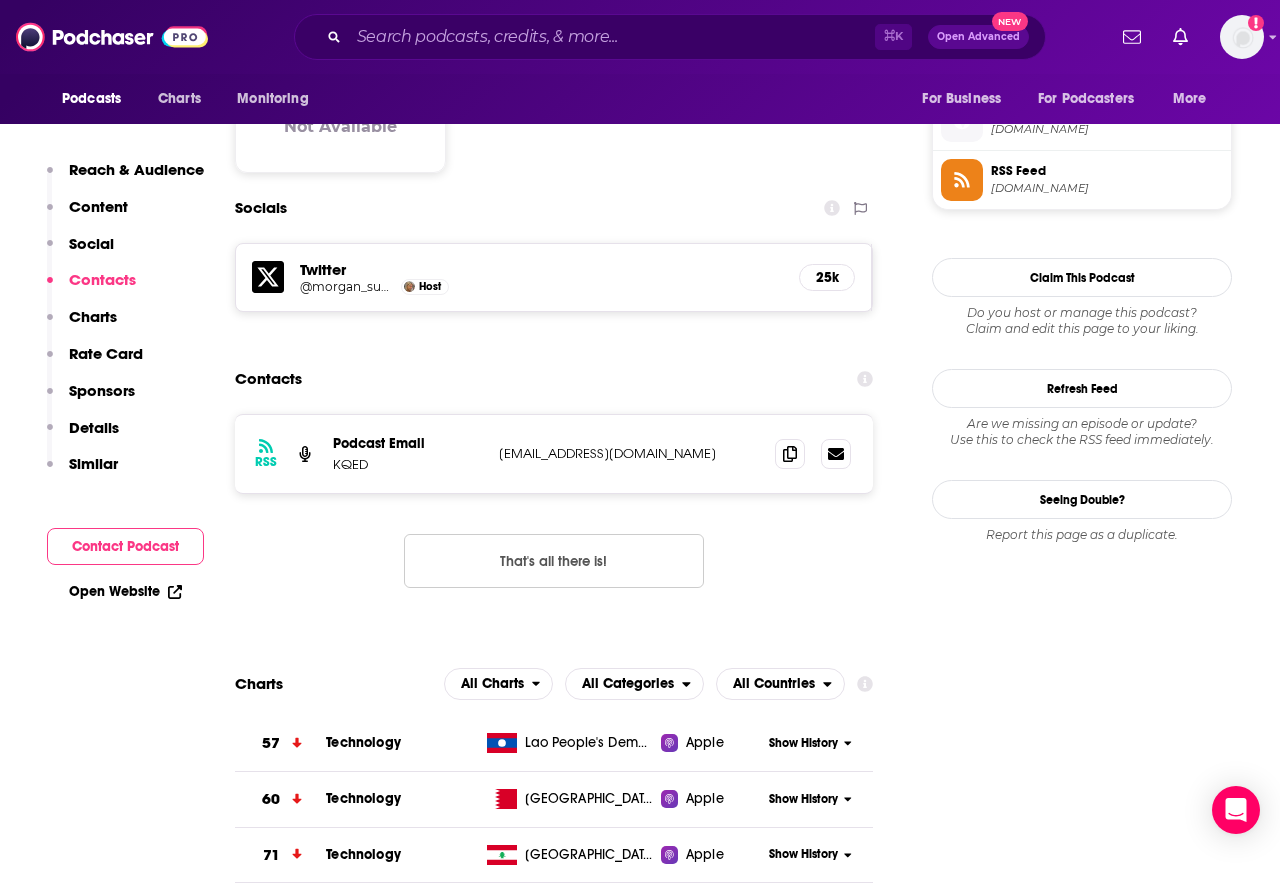scroll, scrollTop: 1606, scrollLeft: 0, axis: vertical 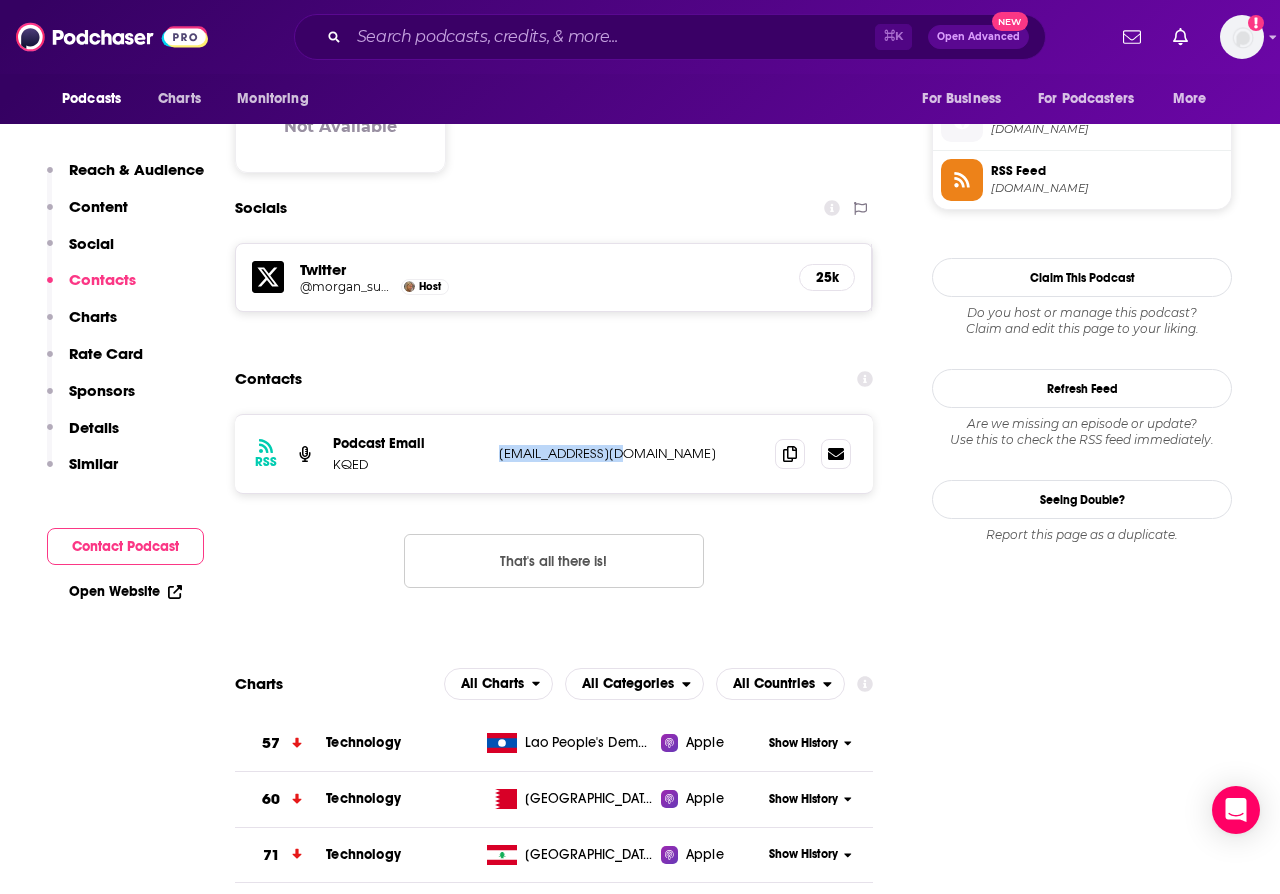 drag, startPoint x: 671, startPoint y: 417, endPoint x: 482, endPoint y: 417, distance: 189 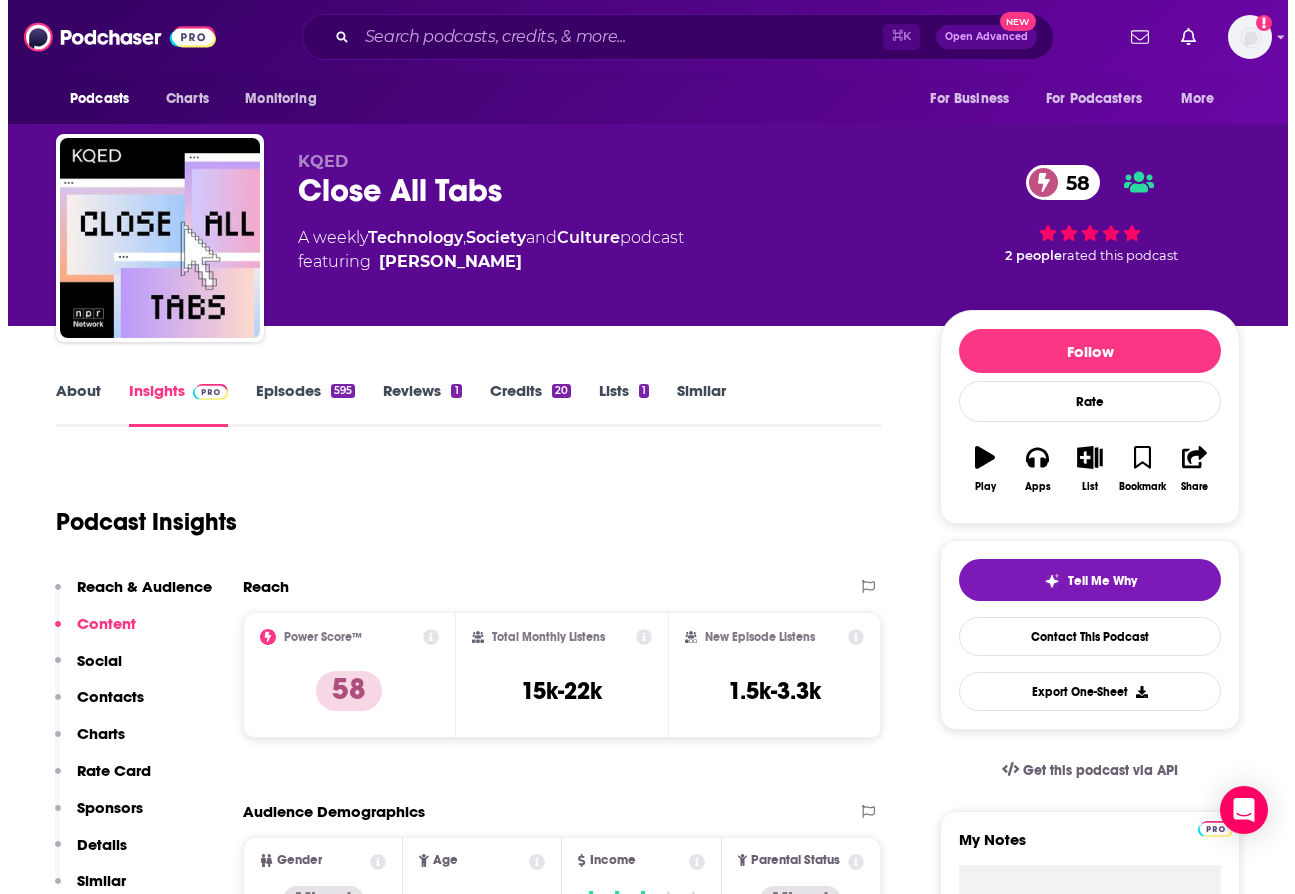scroll, scrollTop: 0, scrollLeft: 0, axis: both 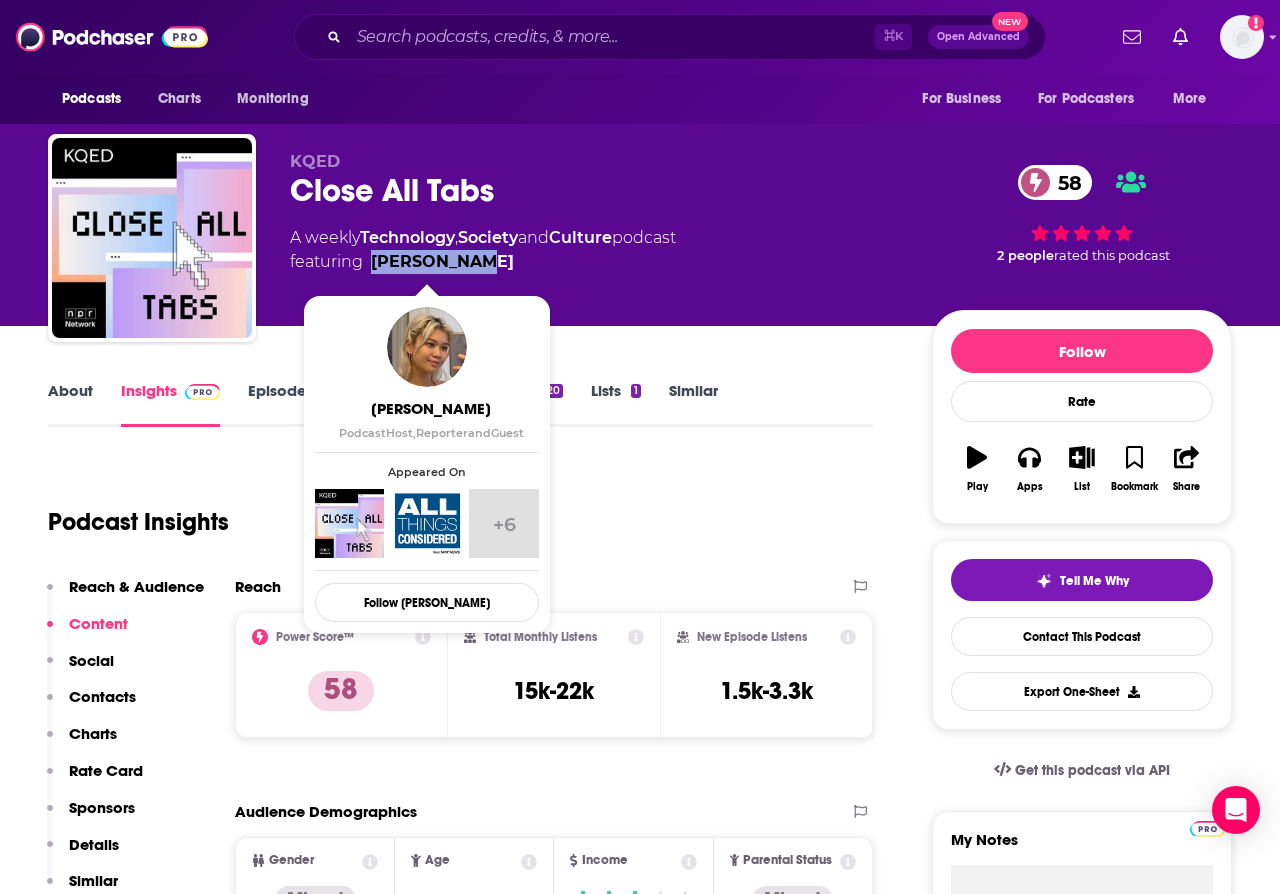 drag, startPoint x: 518, startPoint y: 262, endPoint x: 375, endPoint y: 262, distance: 143 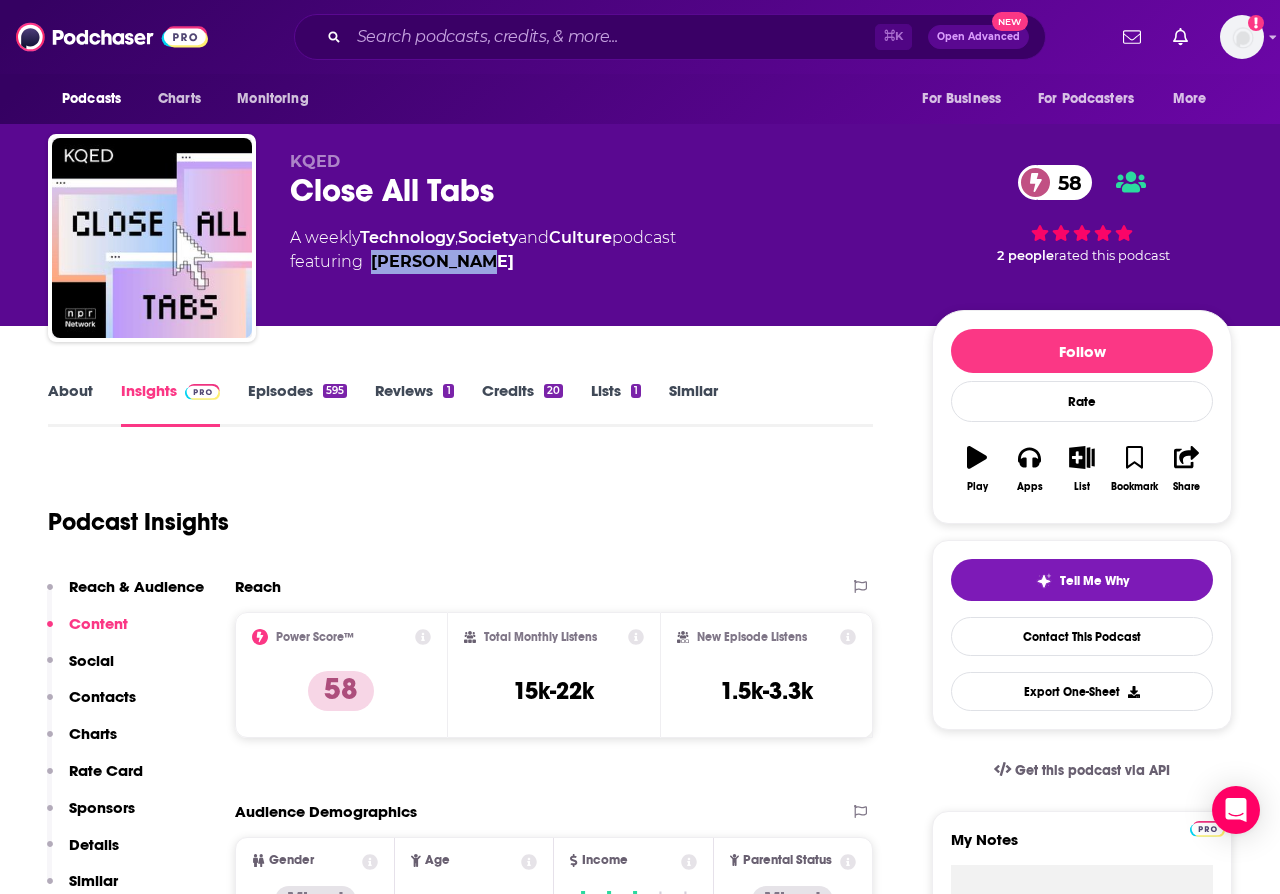 copy on "[PERSON_NAME]" 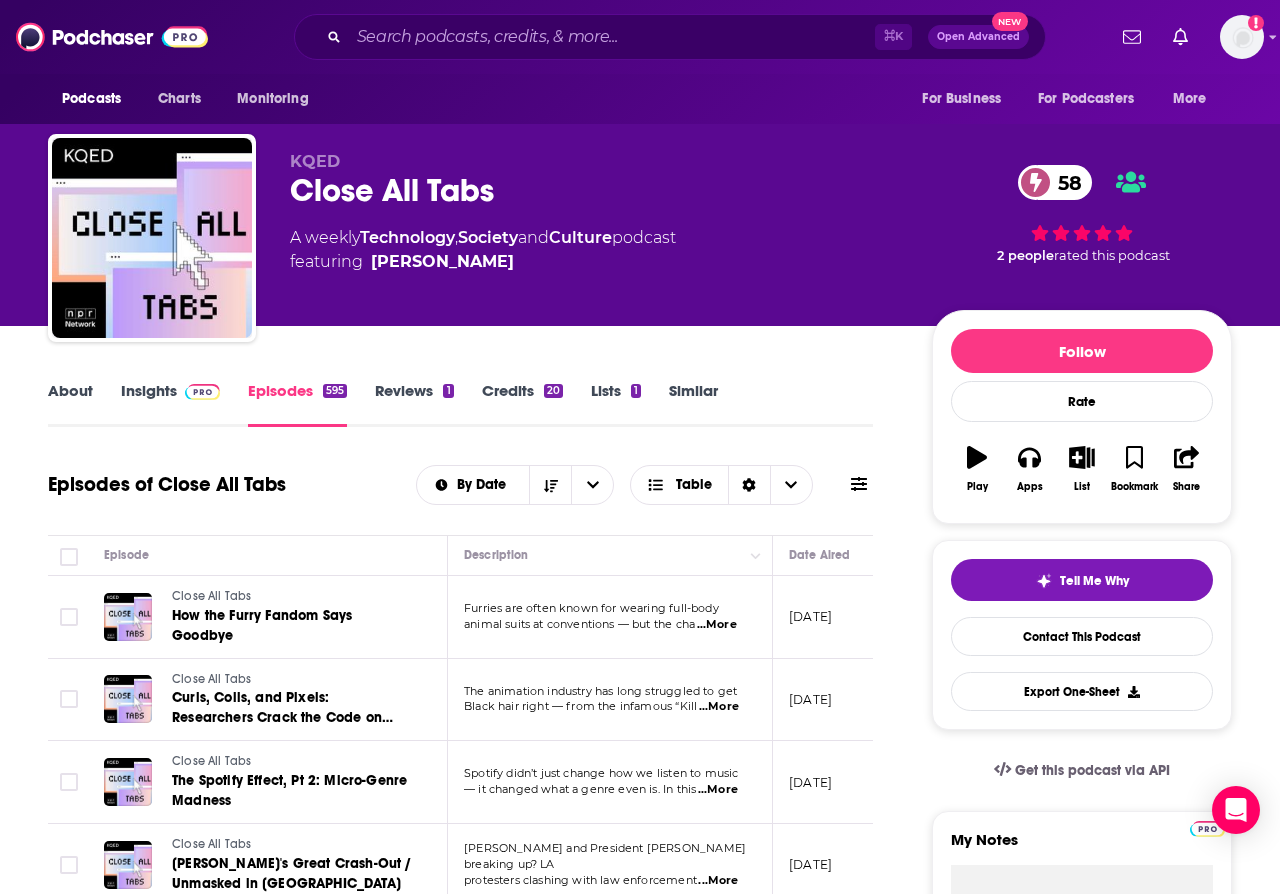 click on "Technology" at bounding box center [407, 237] 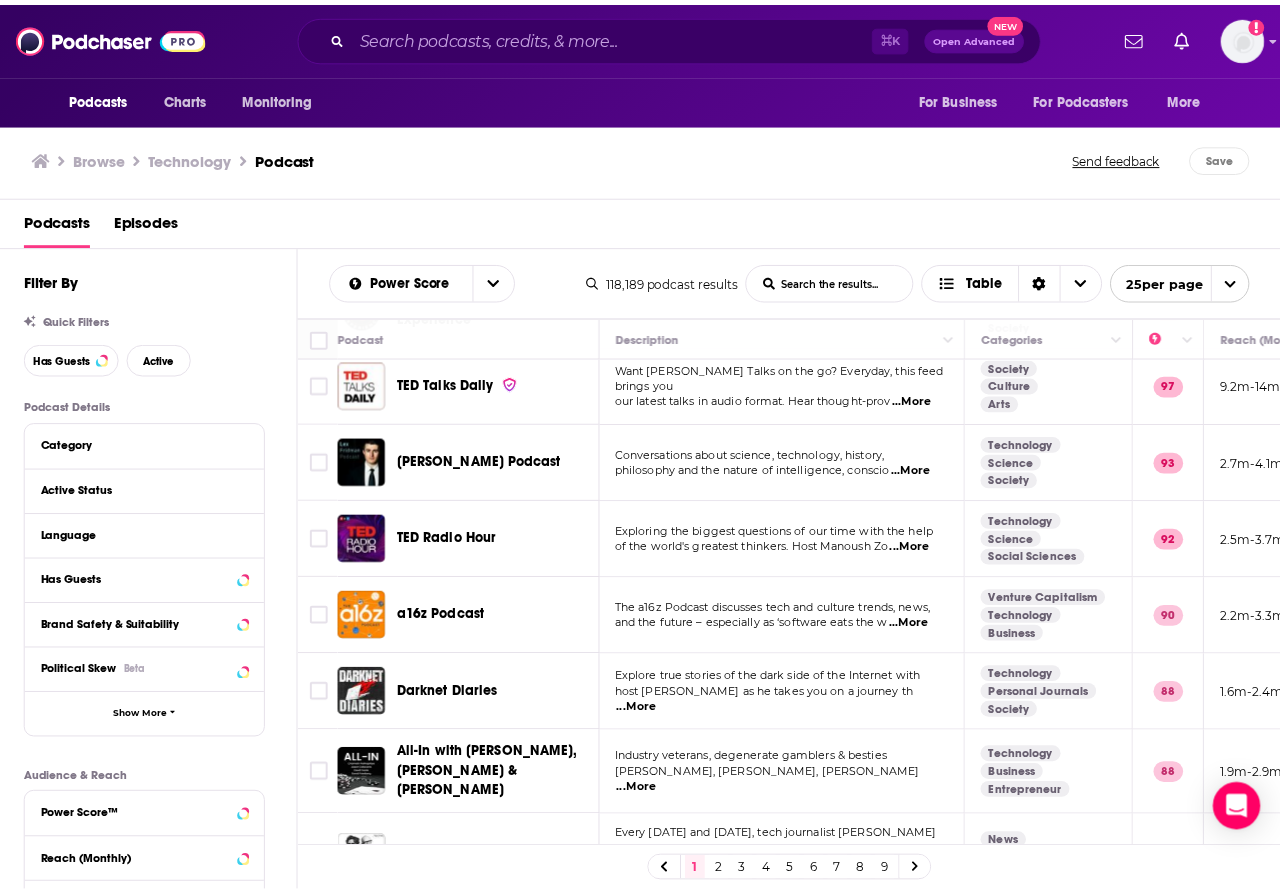 scroll, scrollTop: 92, scrollLeft: 0, axis: vertical 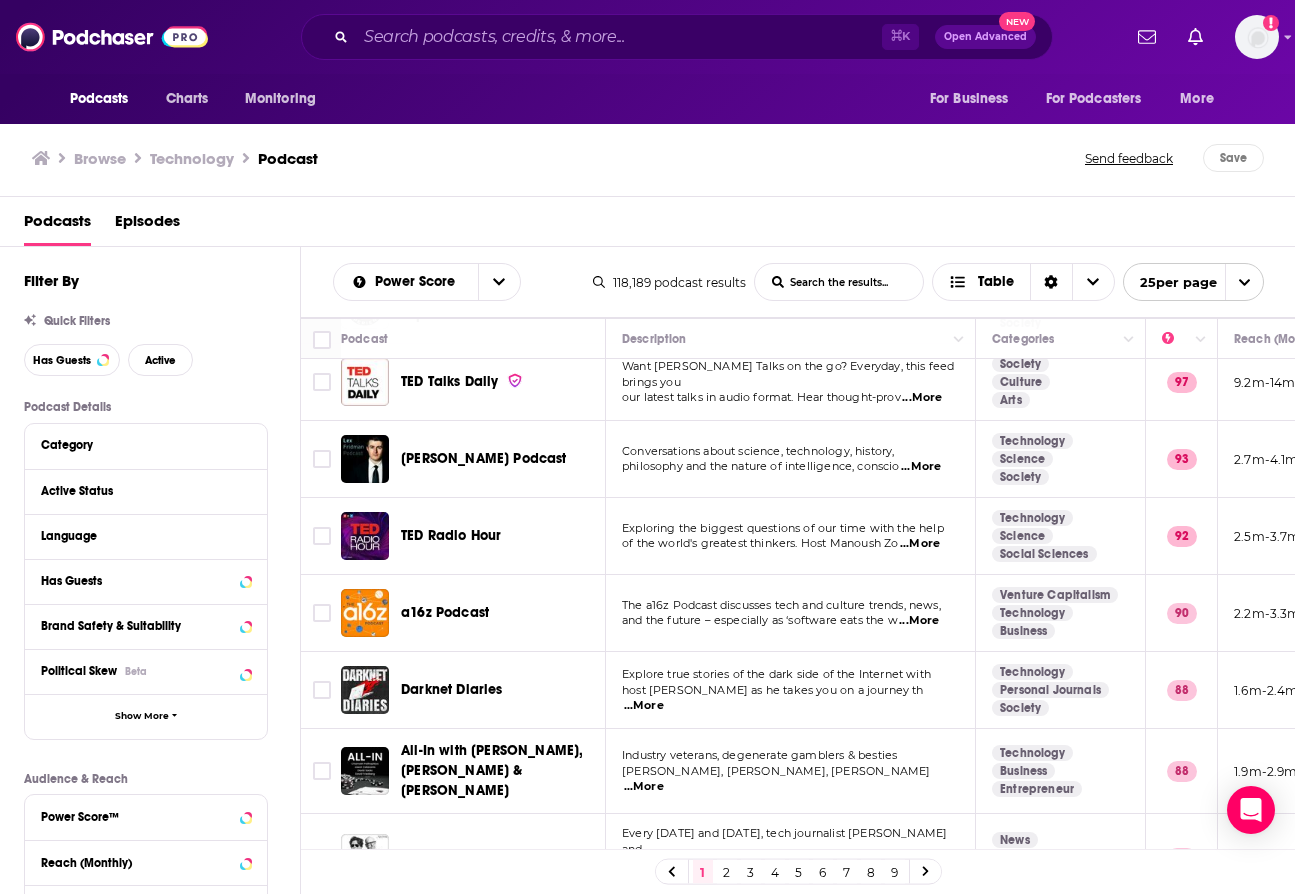 click on "TED Talks Daily" at bounding box center [450, 381] 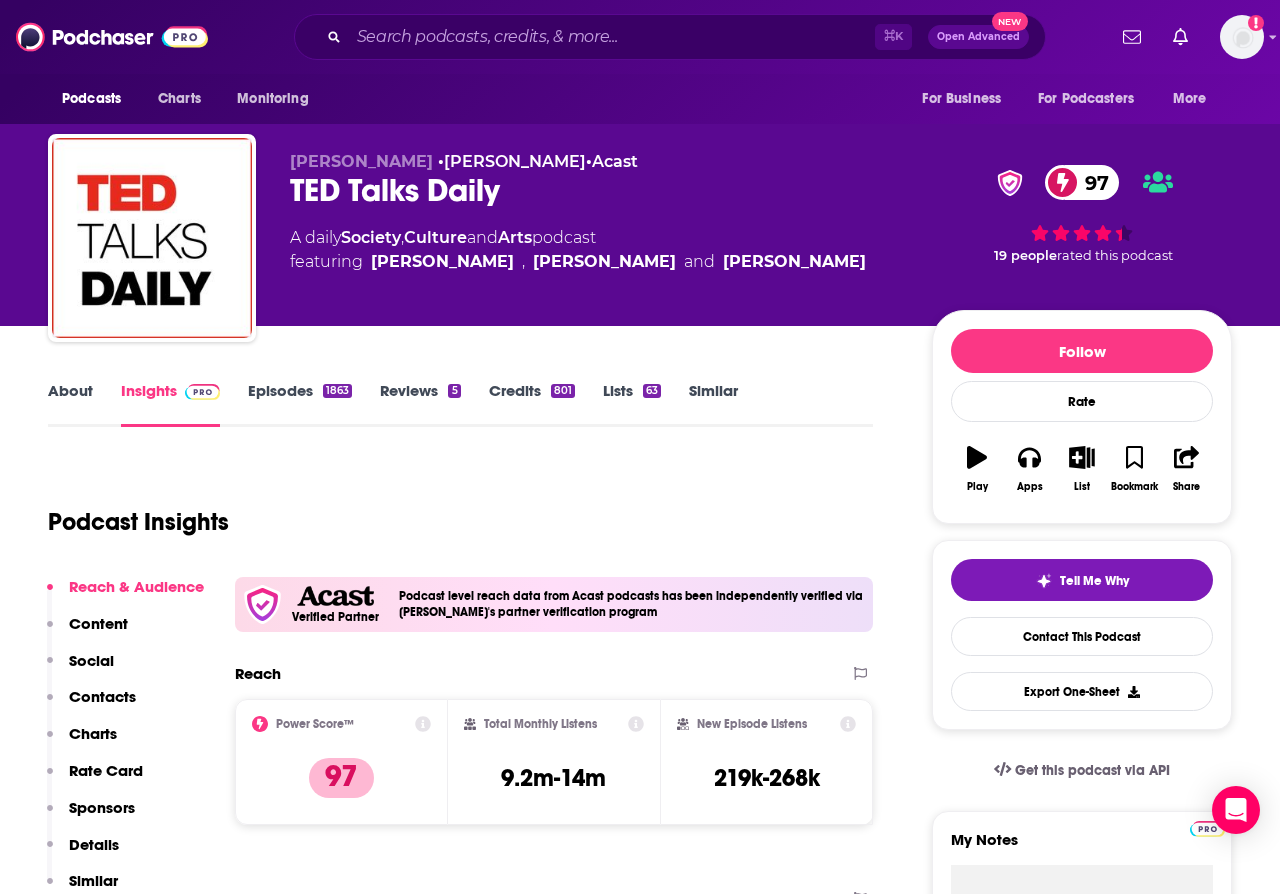 scroll, scrollTop: 104, scrollLeft: 0, axis: vertical 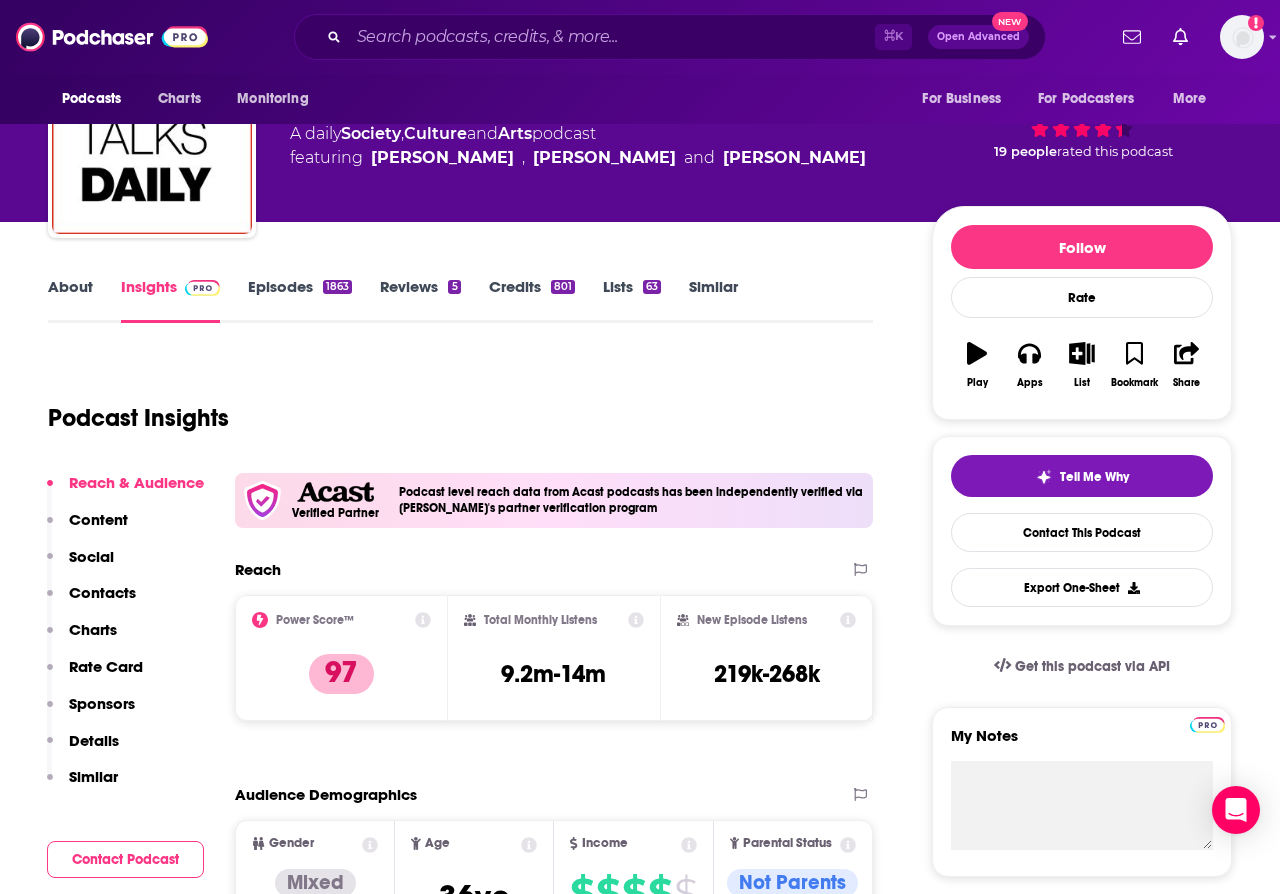 click on "Episodes 1863" at bounding box center (300, 300) 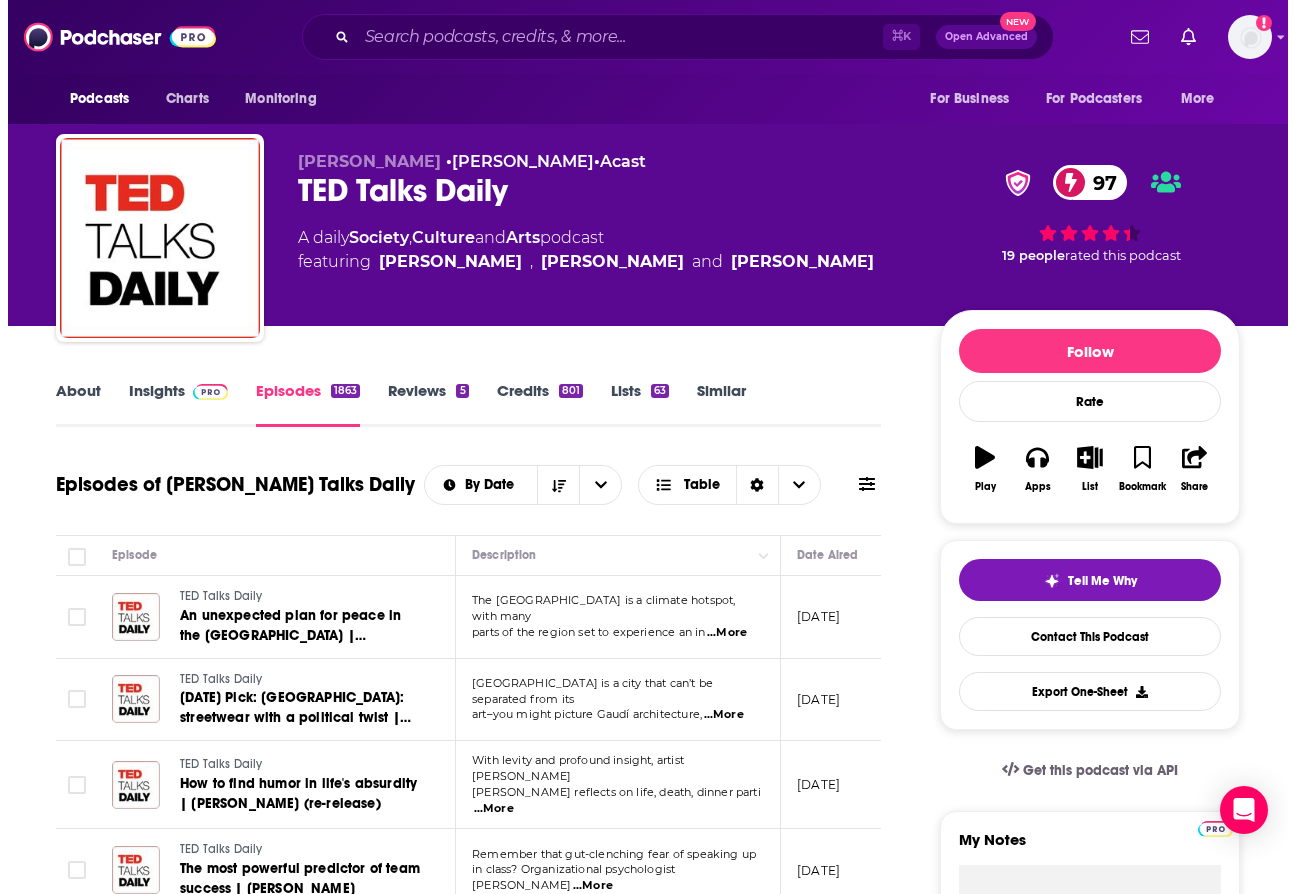 scroll, scrollTop: 0, scrollLeft: 0, axis: both 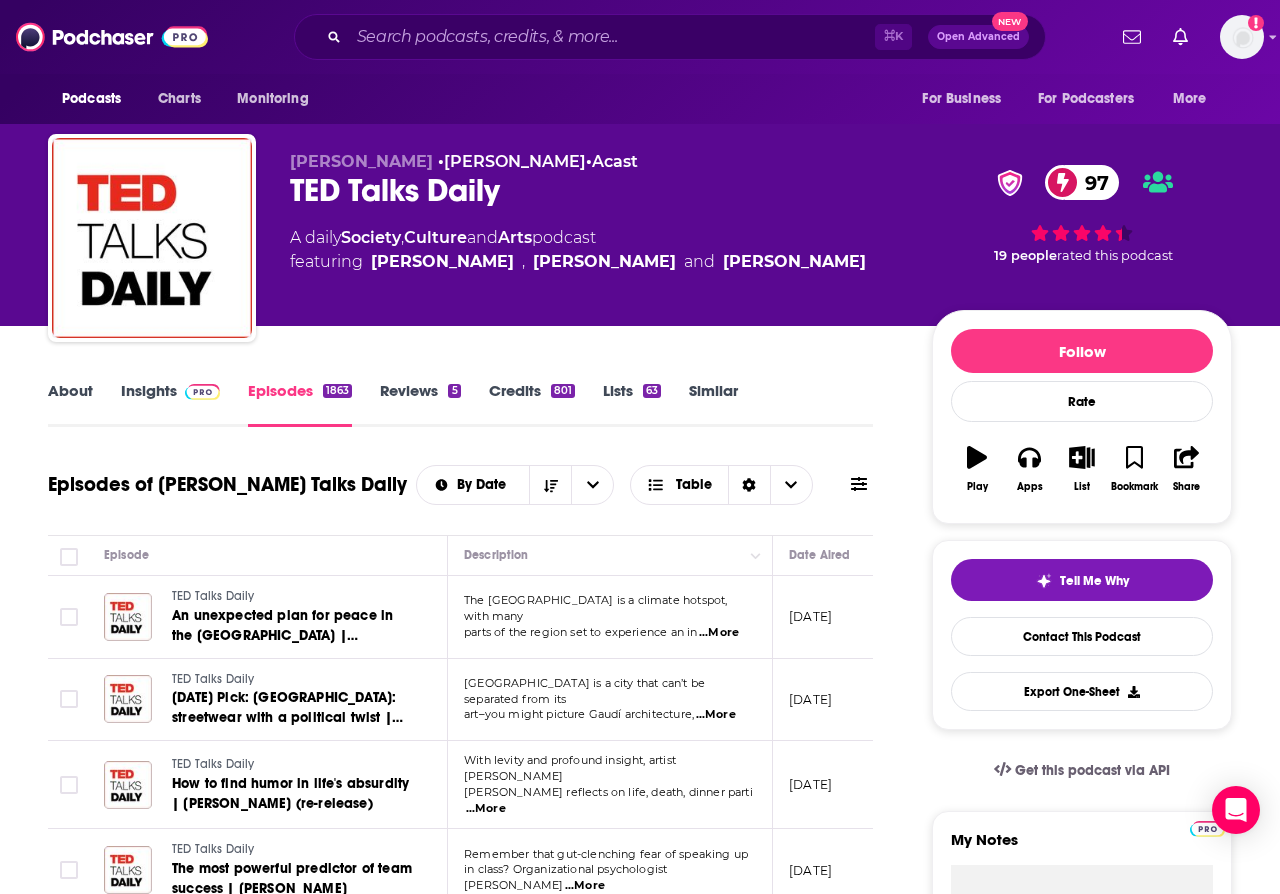 click on "About" at bounding box center [70, 404] 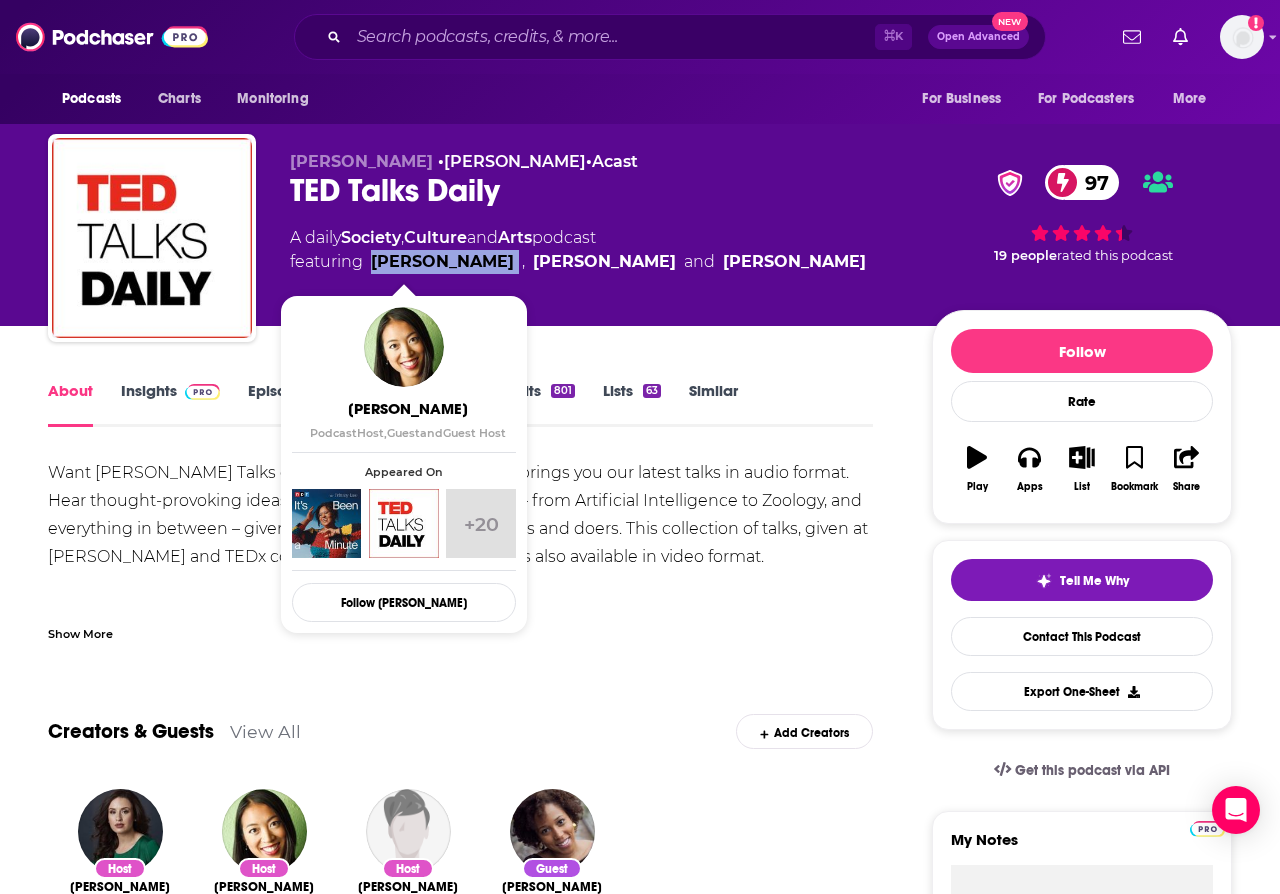 drag, startPoint x: 437, startPoint y: 258, endPoint x: 370, endPoint y: 259, distance: 67.00746 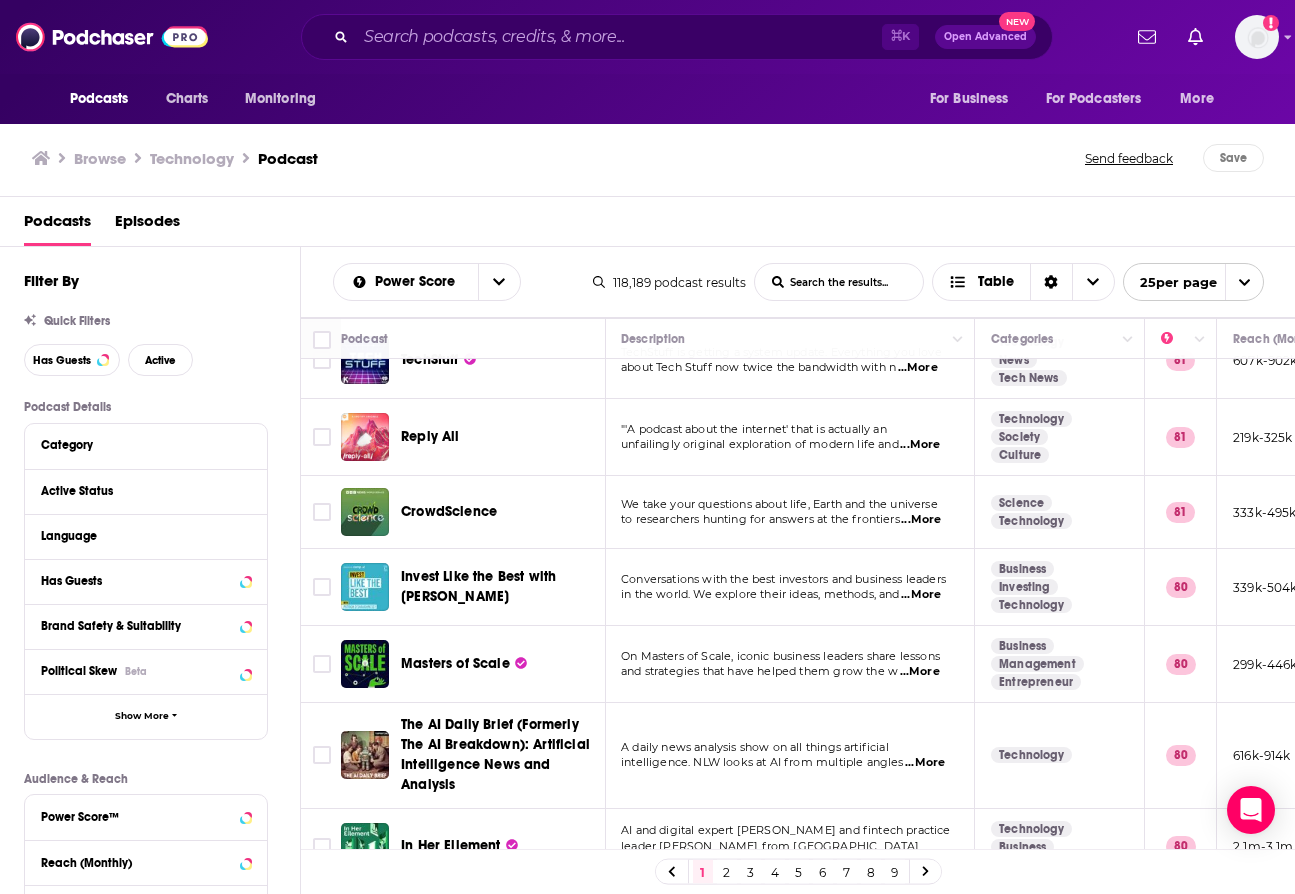 scroll, scrollTop: 1365, scrollLeft: 7, axis: both 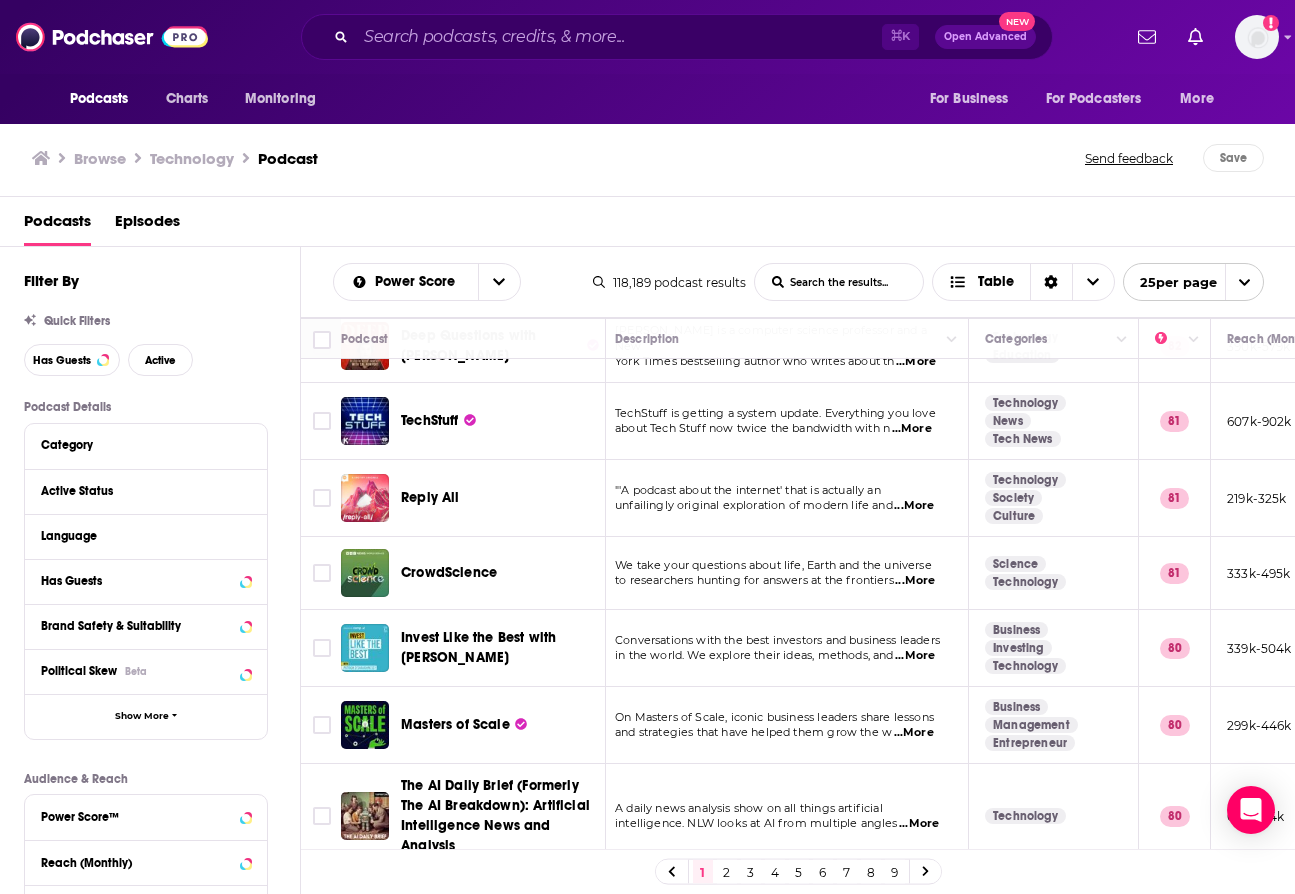 click on "Reply All" at bounding box center (430, 497) 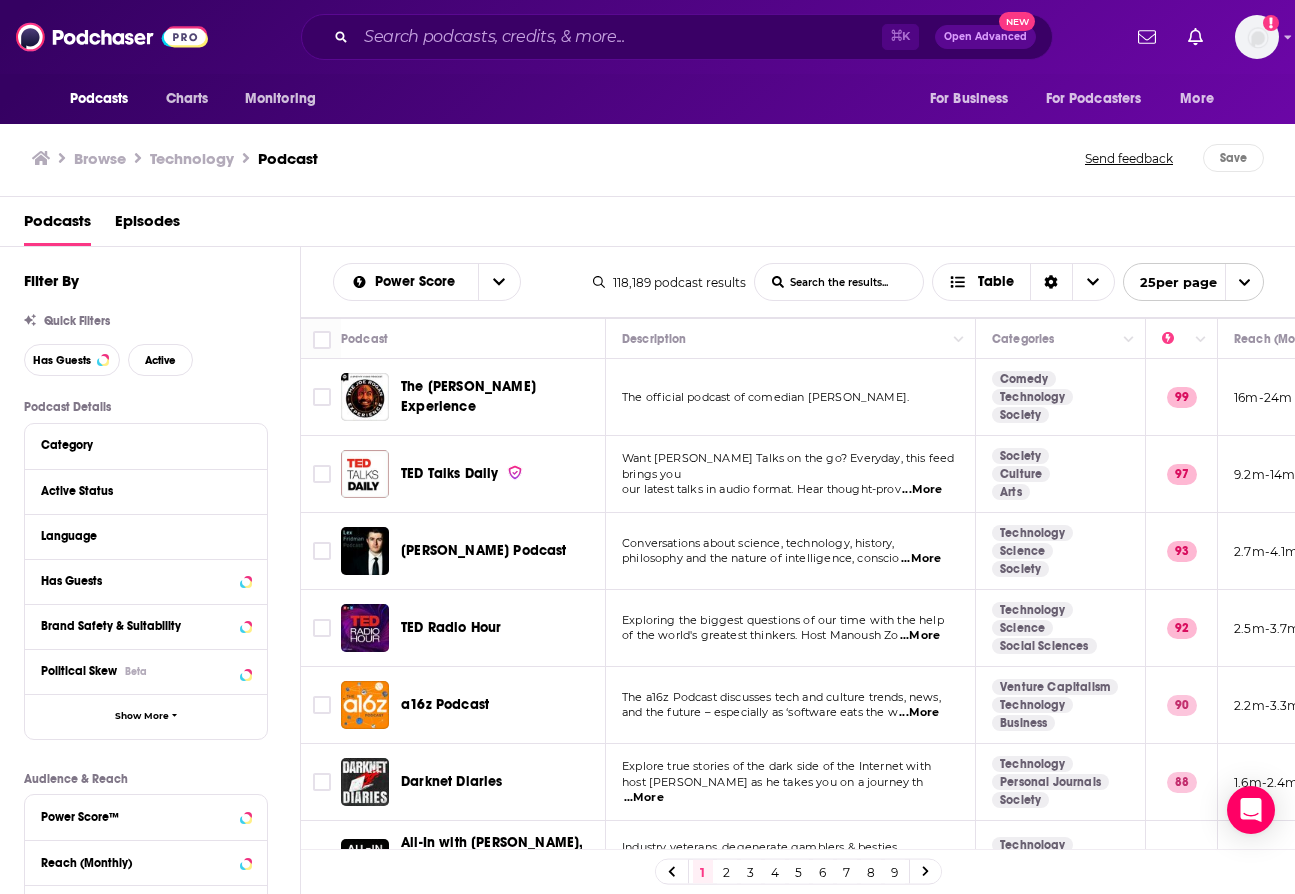 scroll, scrollTop: -1, scrollLeft: 0, axis: vertical 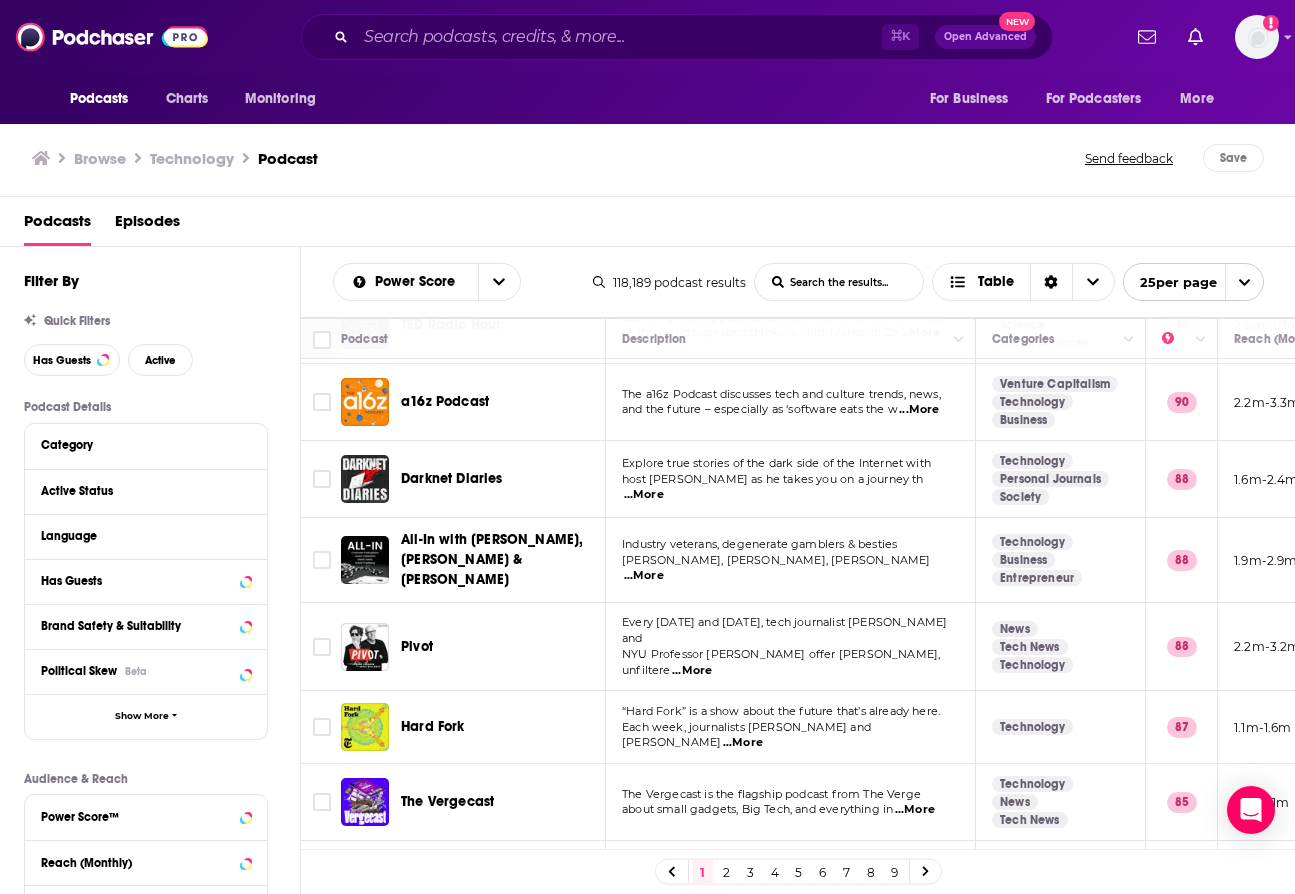 click on "a16z Podcast" at bounding box center (445, 401) 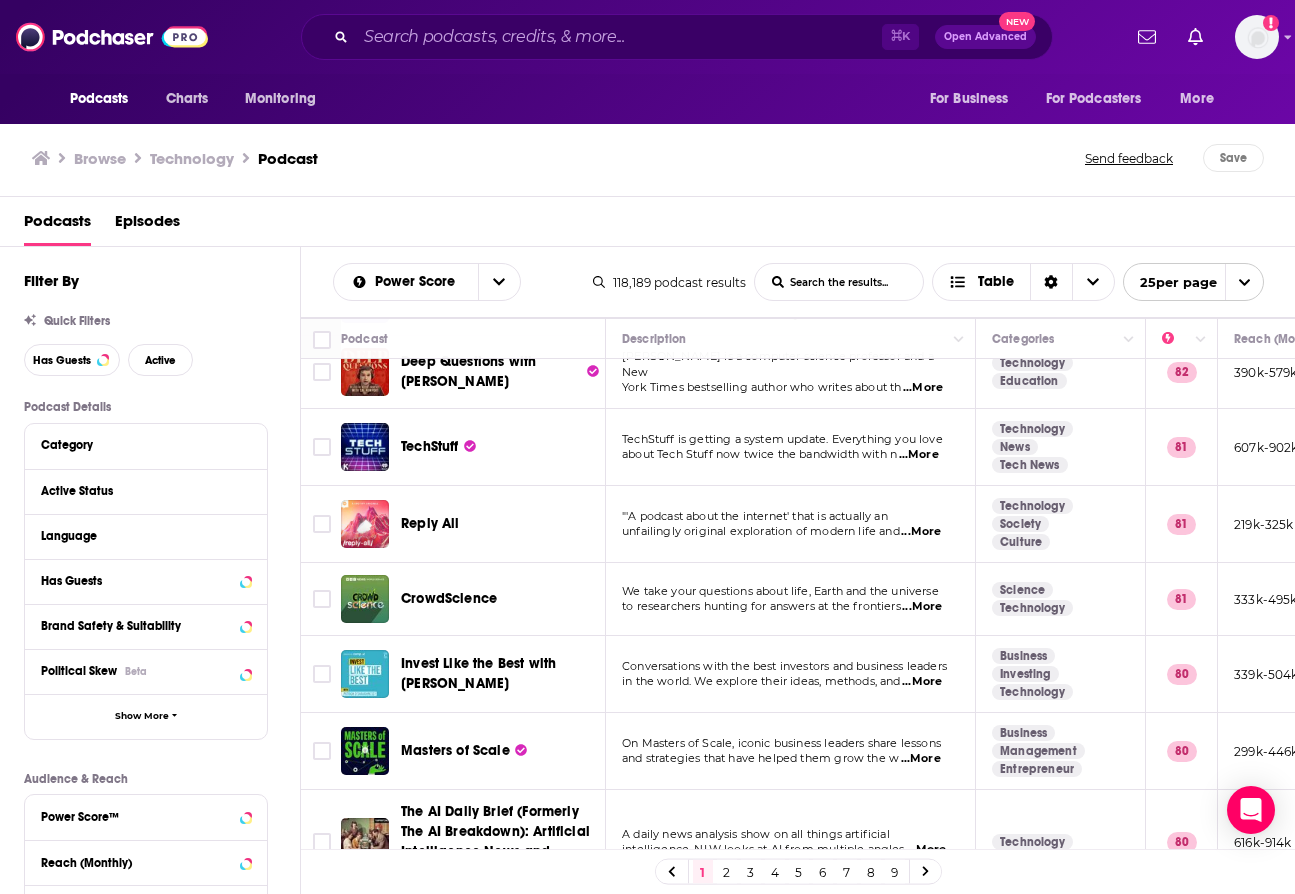 scroll, scrollTop: 1340, scrollLeft: 0, axis: vertical 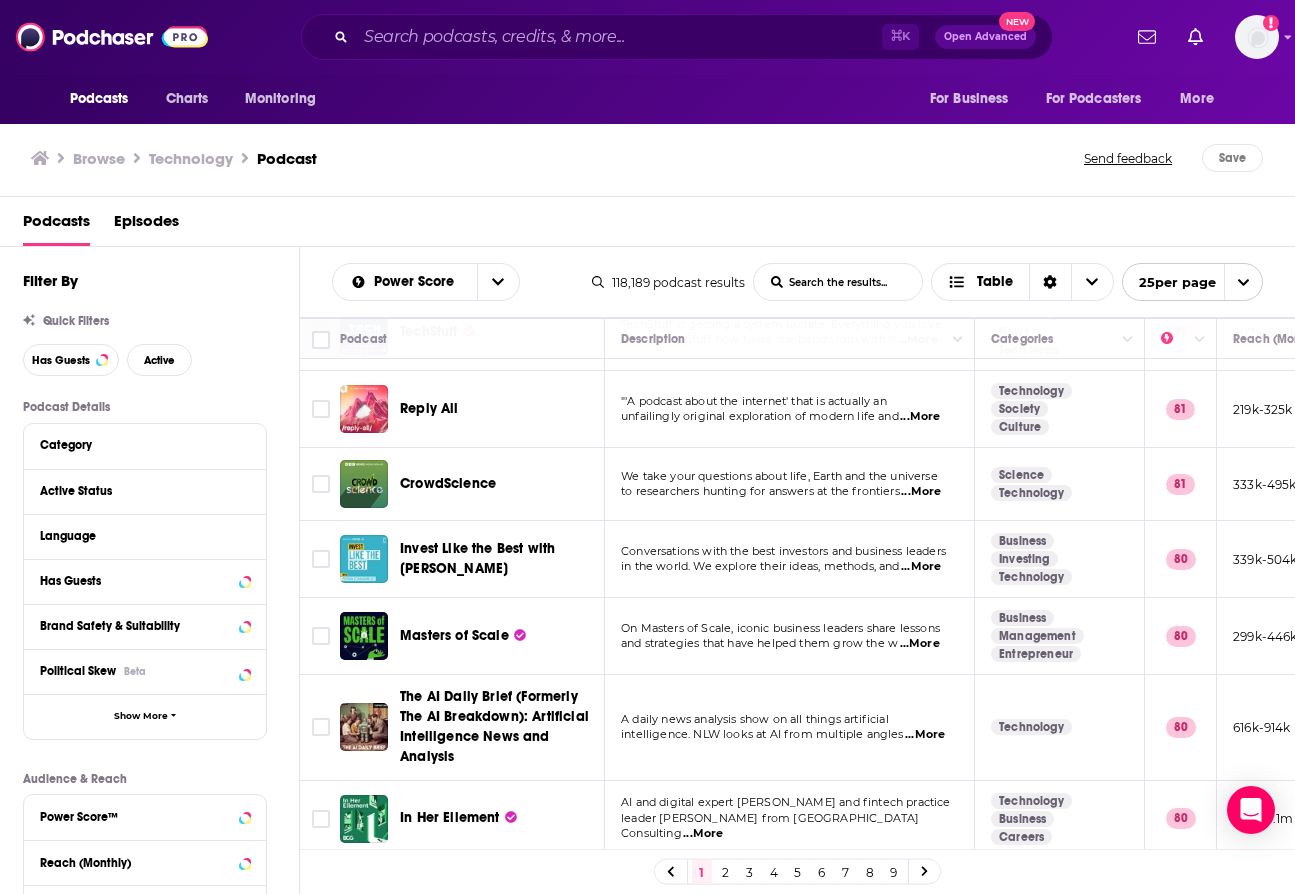 click on "2" at bounding box center (726, 872) 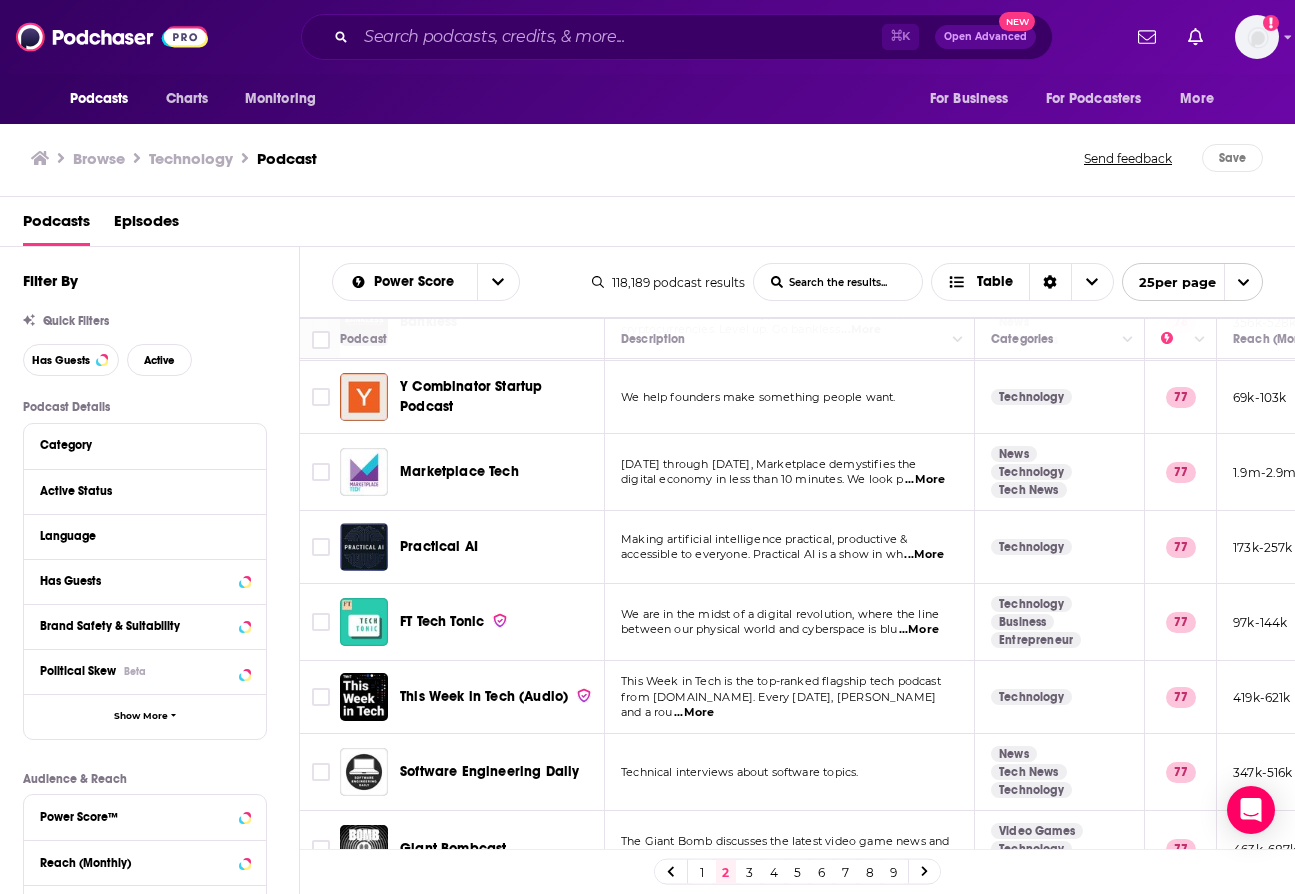 scroll, scrollTop: 1313, scrollLeft: 0, axis: vertical 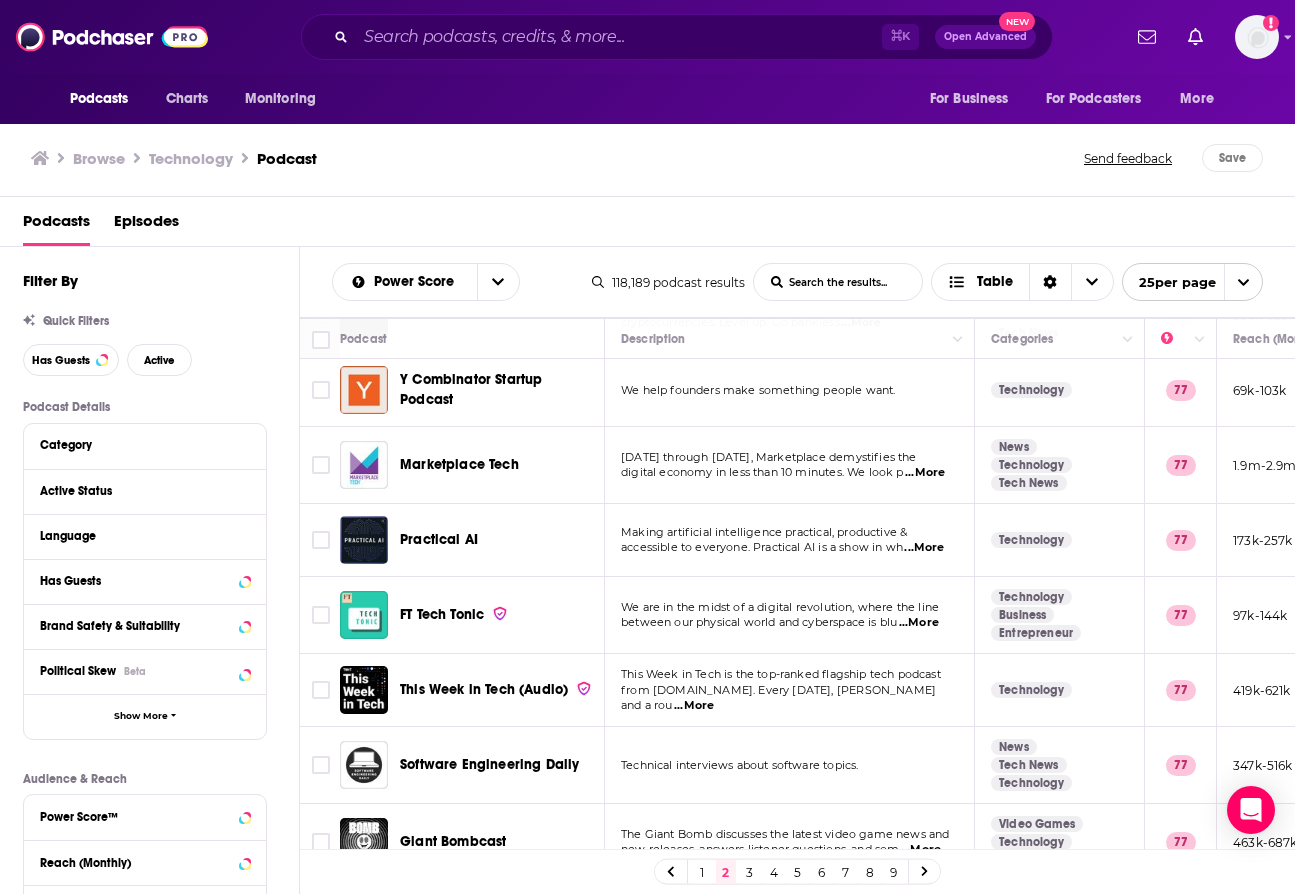 click on "digital economy in less than 10 minutes. We look p" at bounding box center [762, 472] 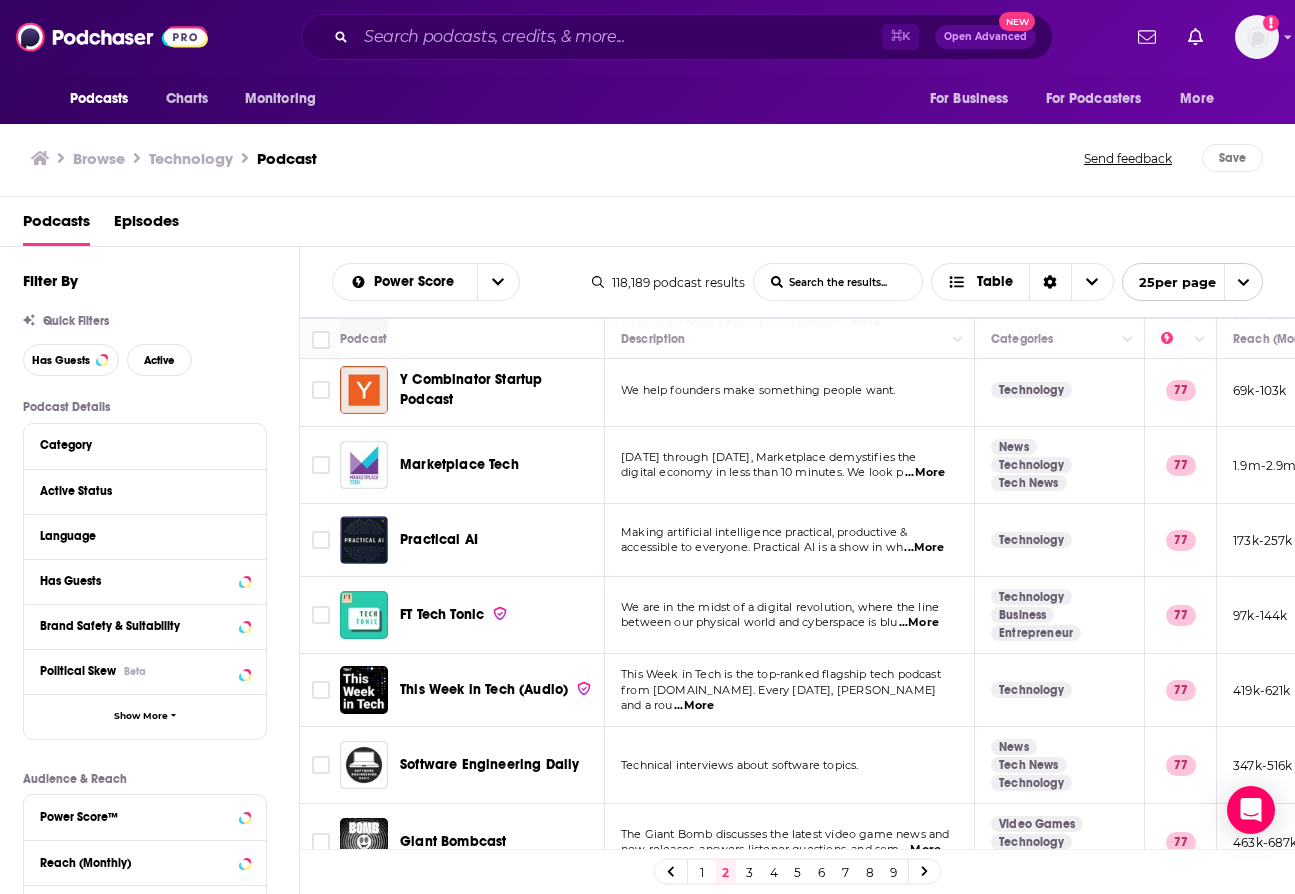 click on "Marketplace Tech" at bounding box center [459, 464] 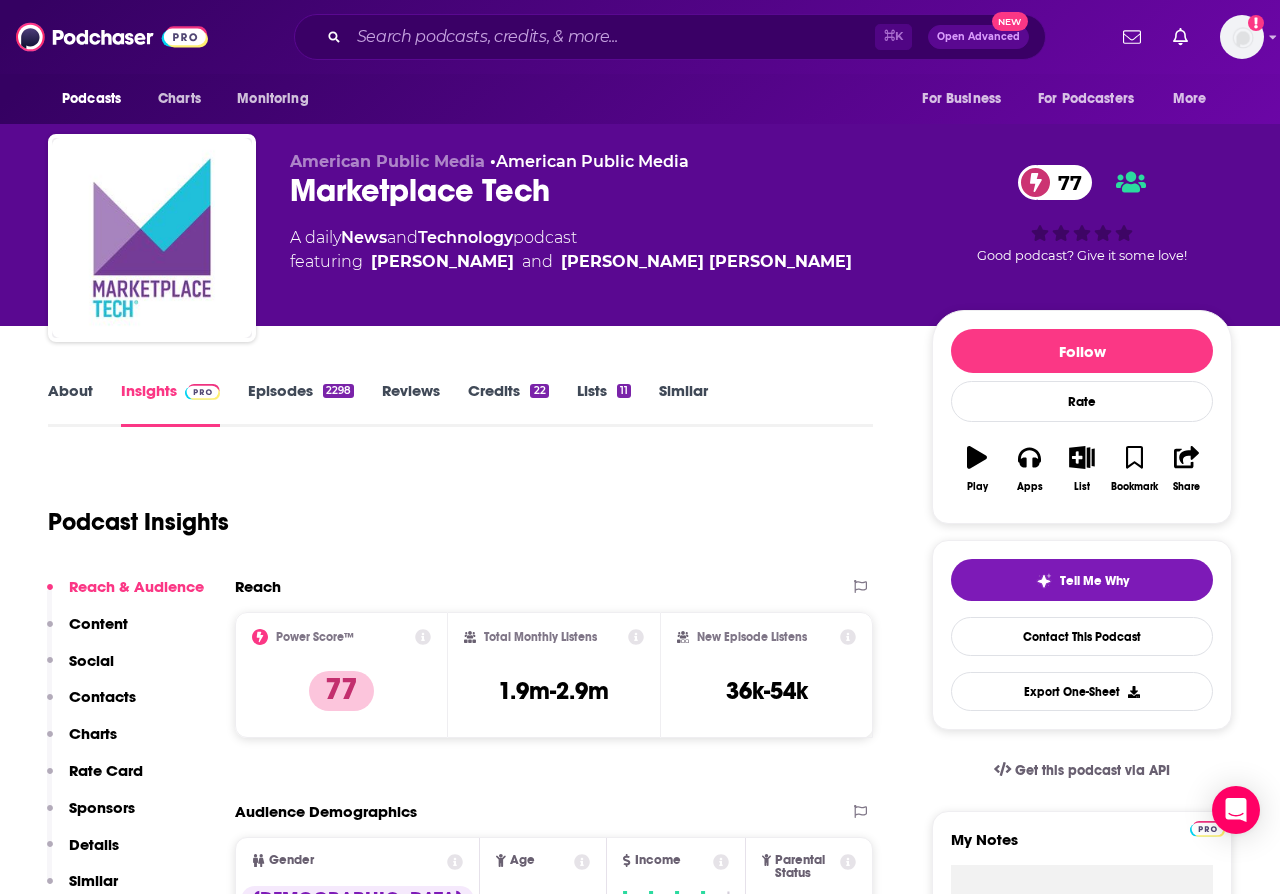 scroll, scrollTop: 142, scrollLeft: 0, axis: vertical 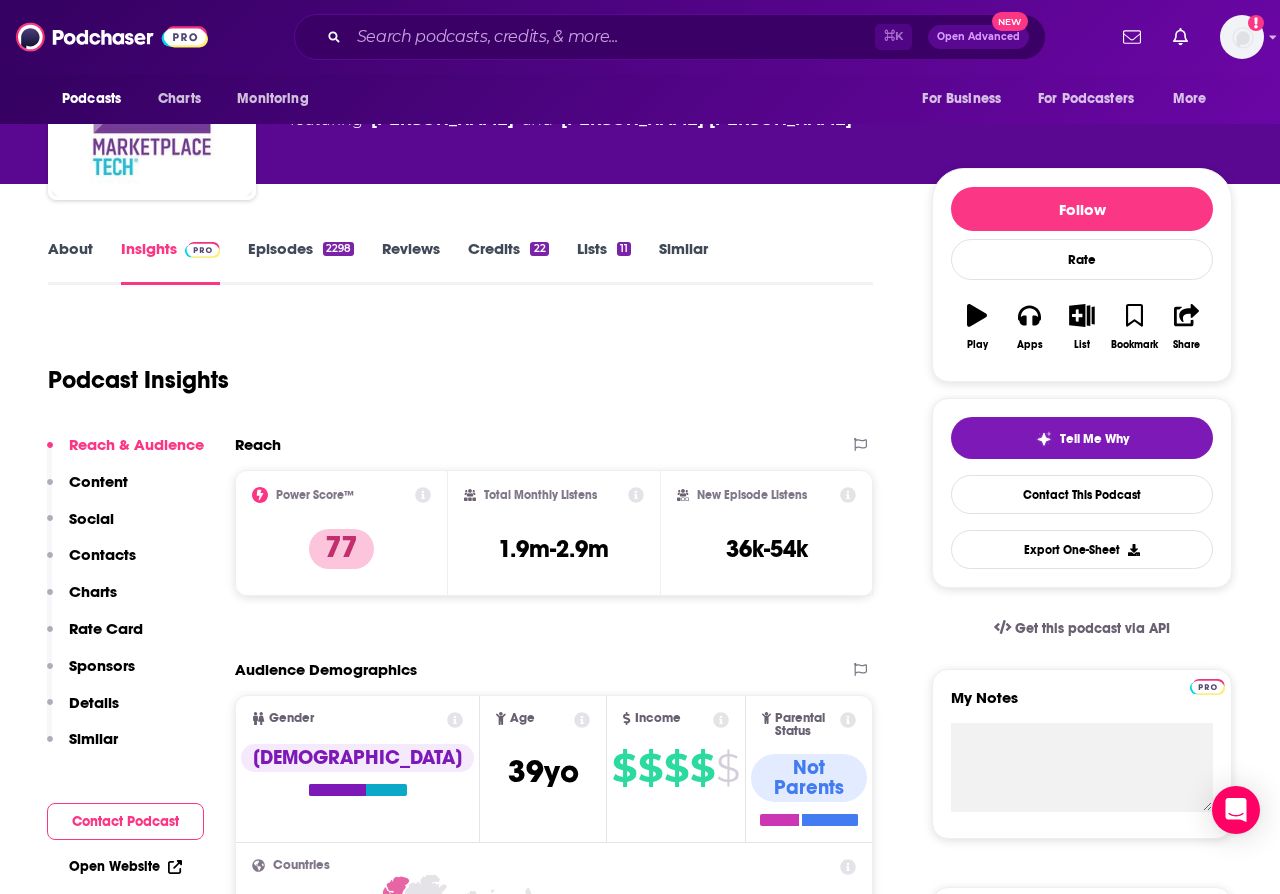 click on "Episodes 2298" at bounding box center [301, 262] 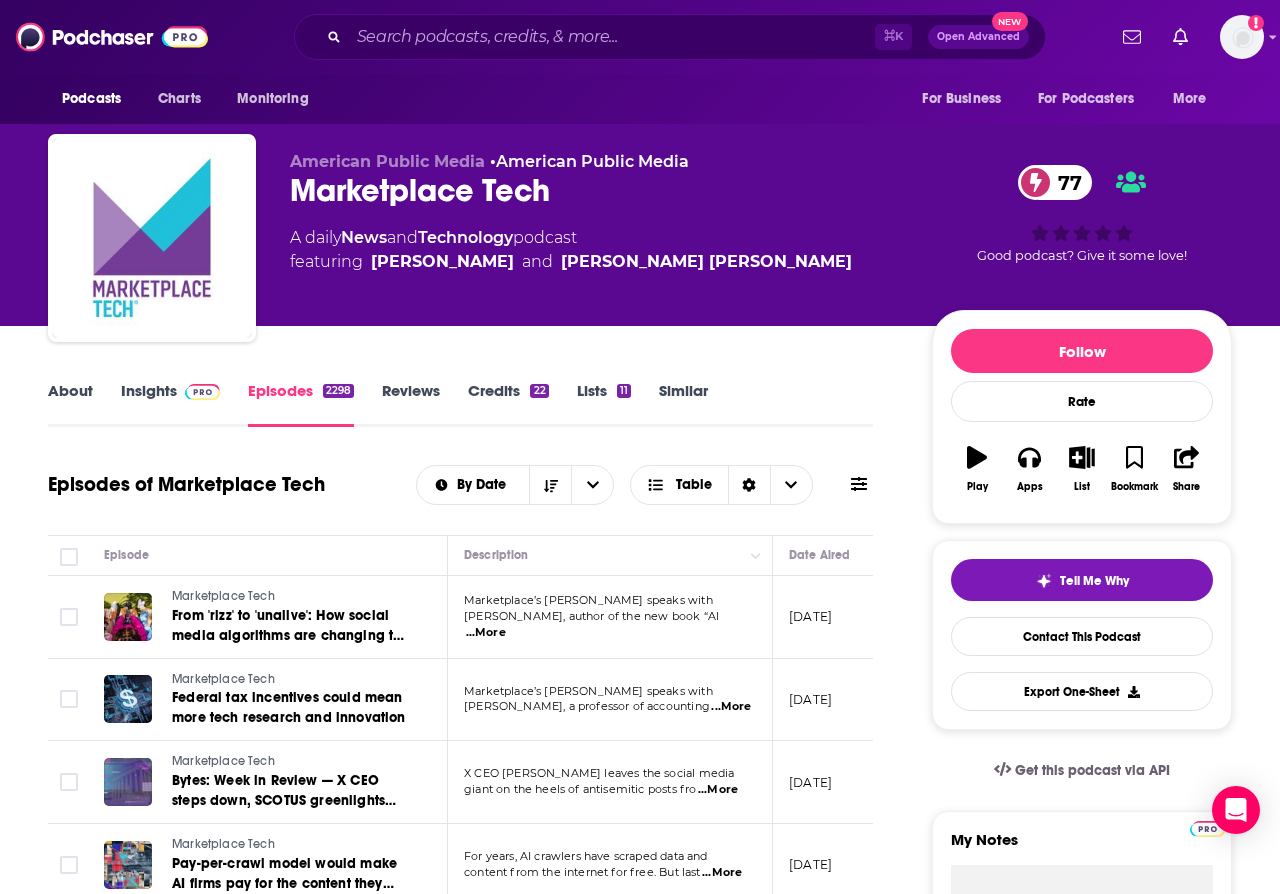 scroll, scrollTop: 0, scrollLeft: 0, axis: both 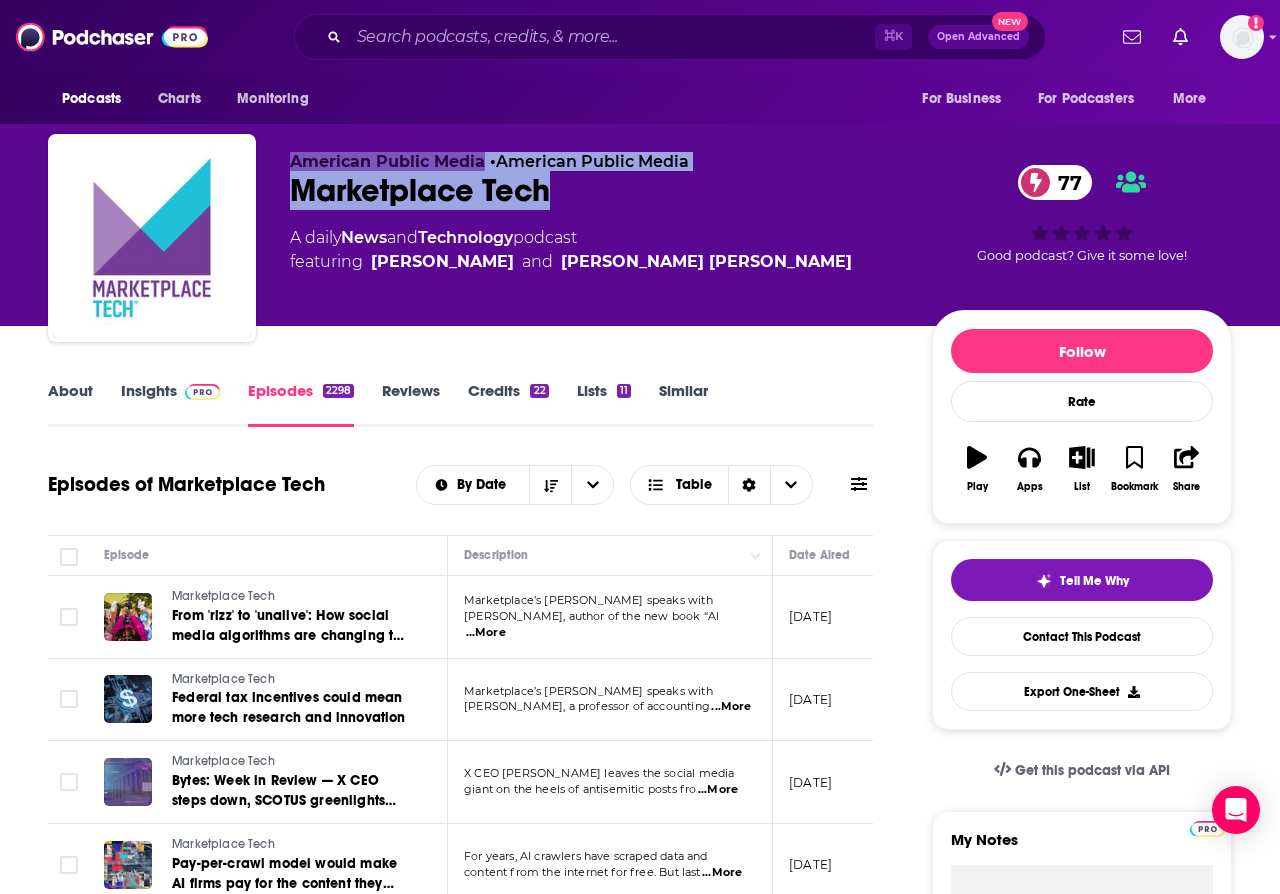 drag, startPoint x: 538, startPoint y: 198, endPoint x: 268, endPoint y: 196, distance: 270.00742 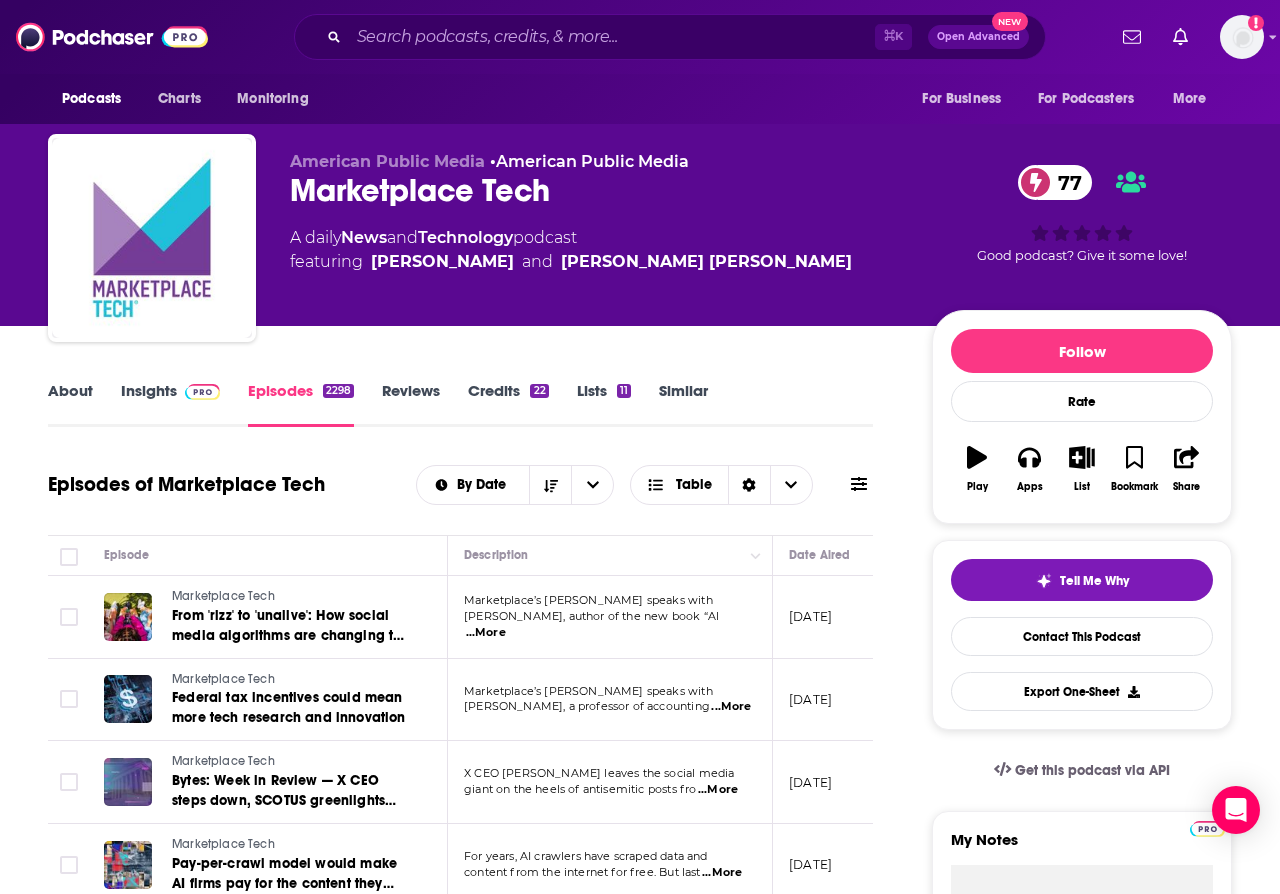 scroll, scrollTop: 23, scrollLeft: 0, axis: vertical 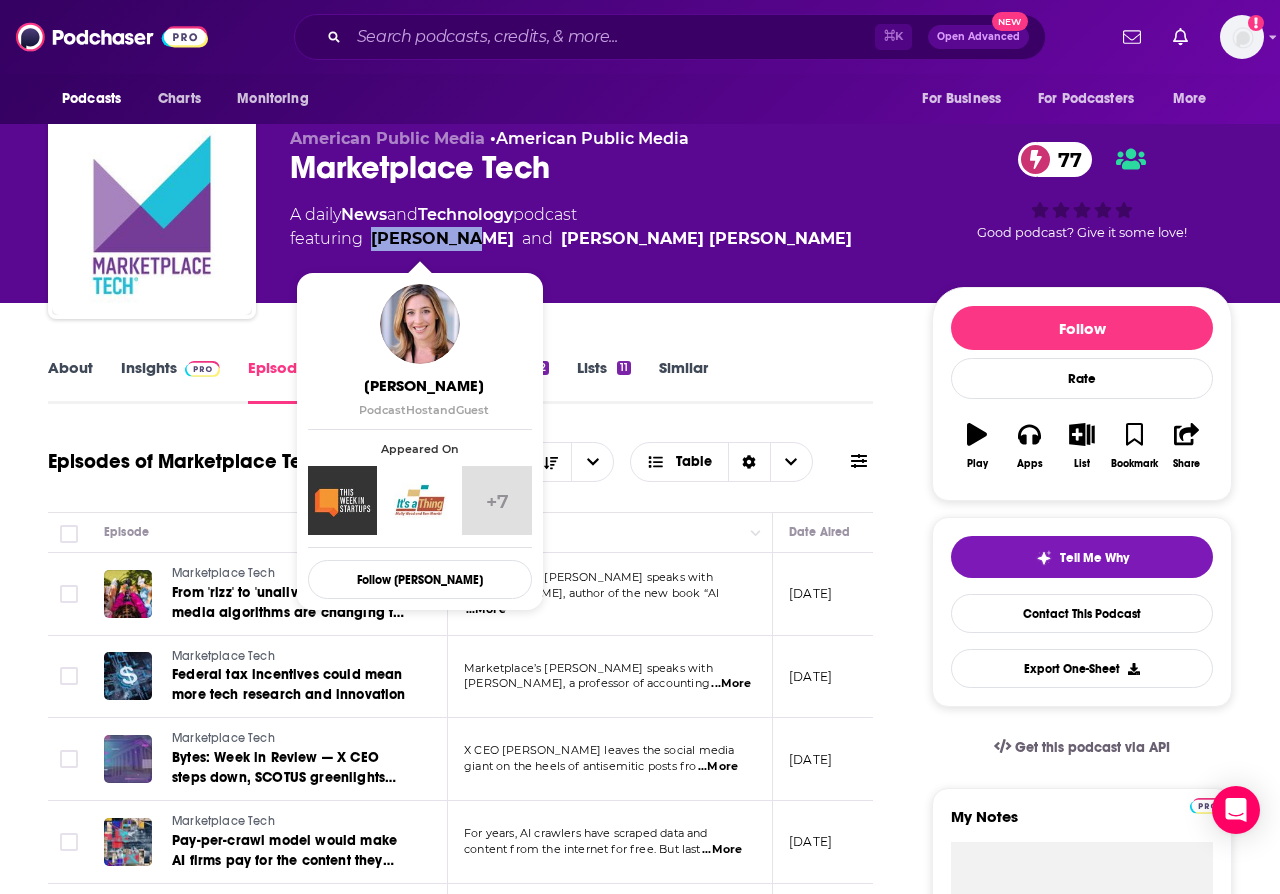 drag, startPoint x: 419, startPoint y: 236, endPoint x: 374, endPoint y: 237, distance: 45.01111 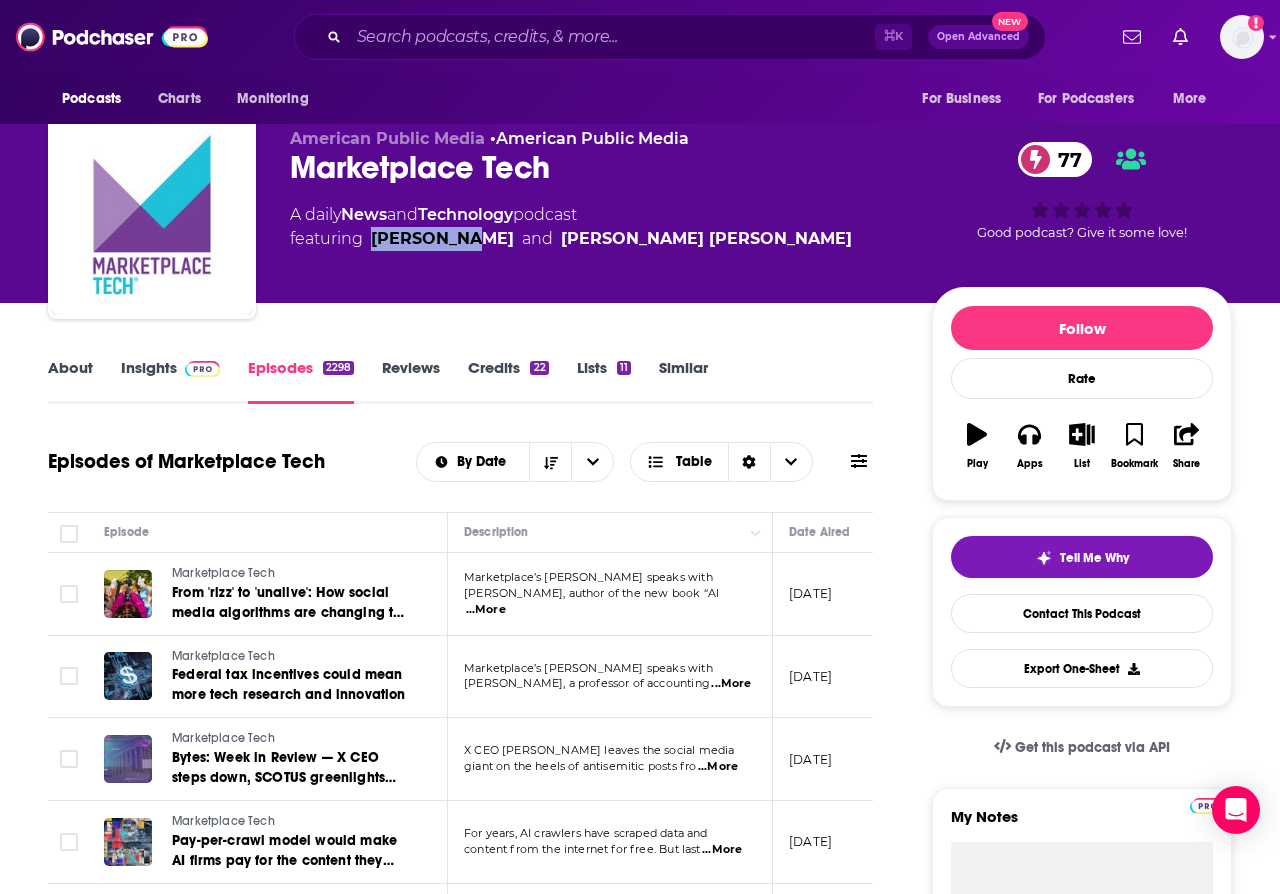 copy on "[PERSON_NAME]" 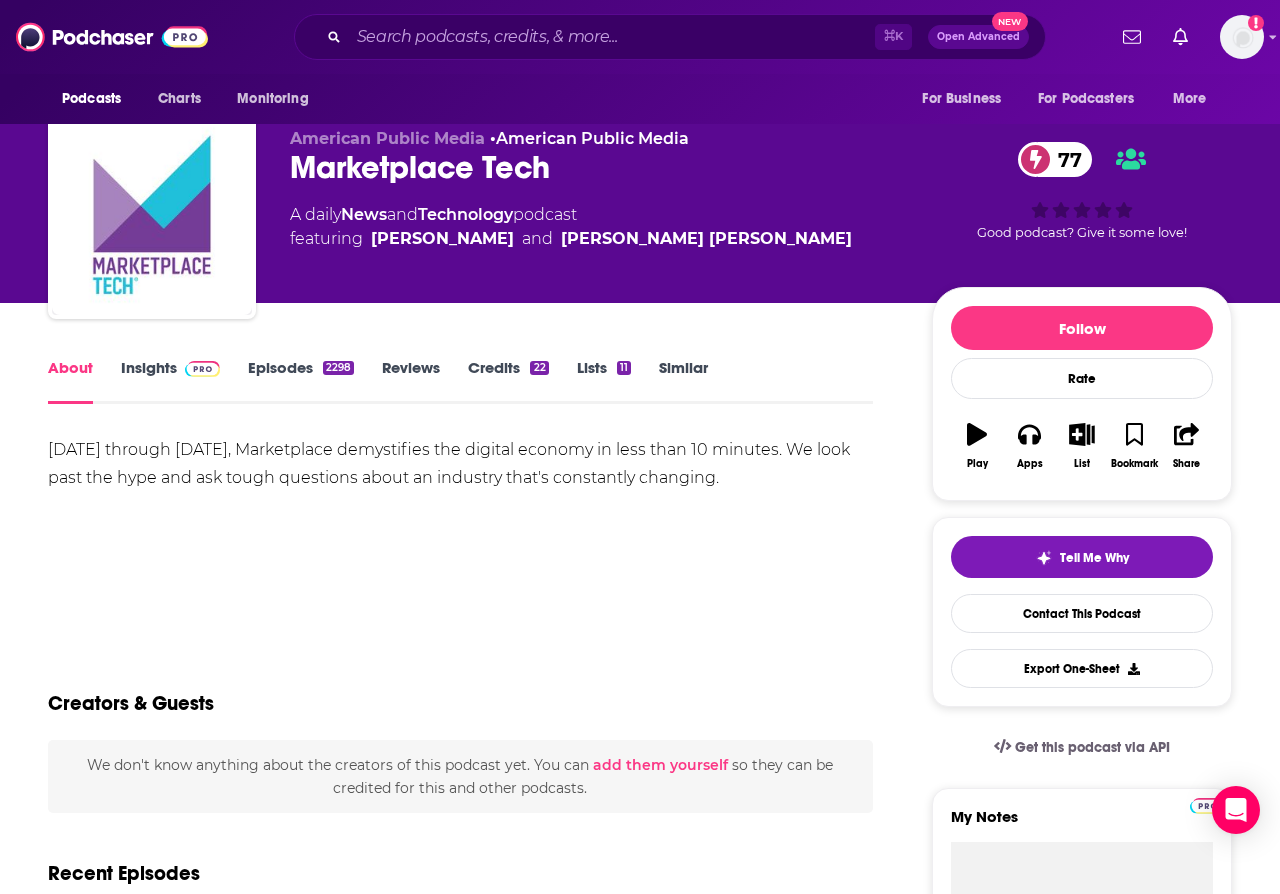 scroll, scrollTop: 0, scrollLeft: 0, axis: both 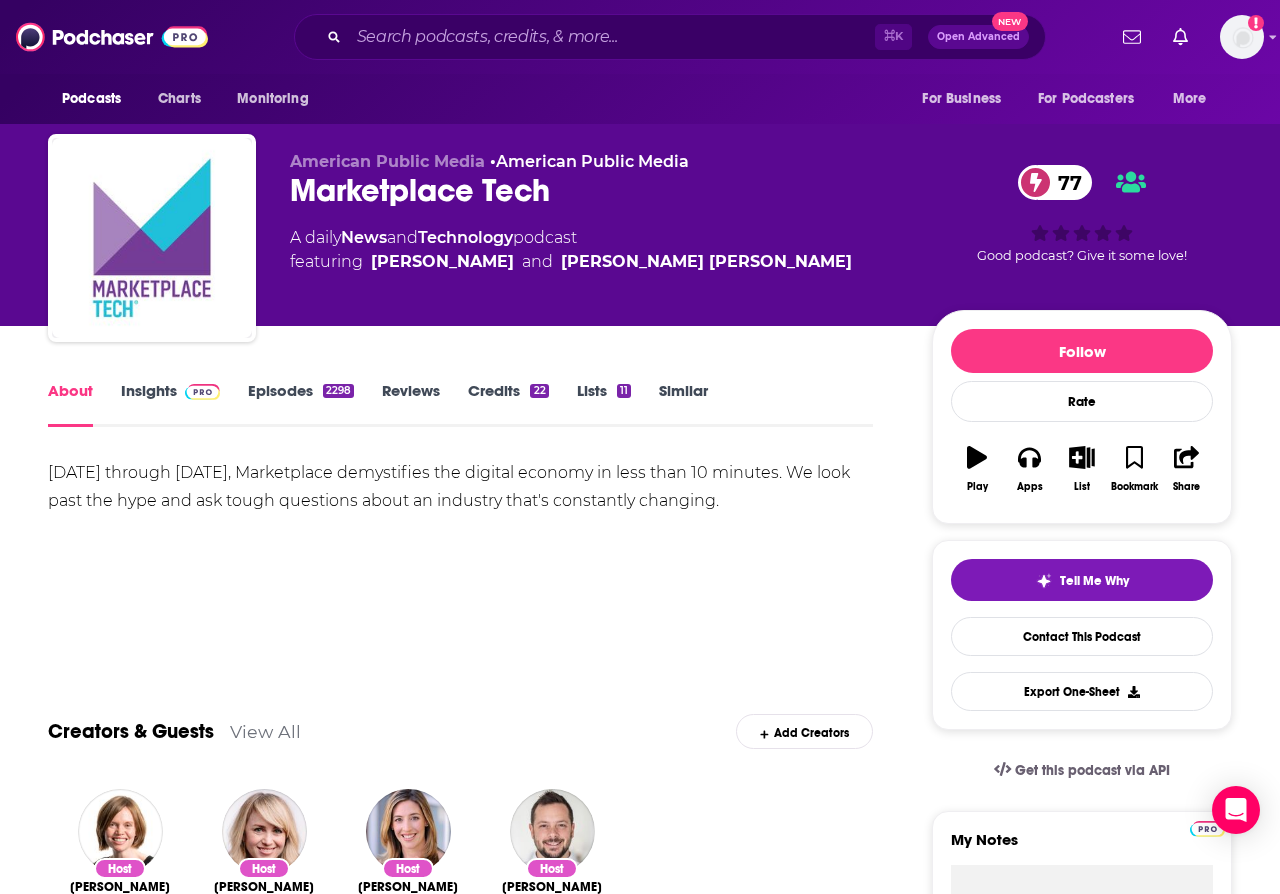 click on "Insights" at bounding box center [170, 404] 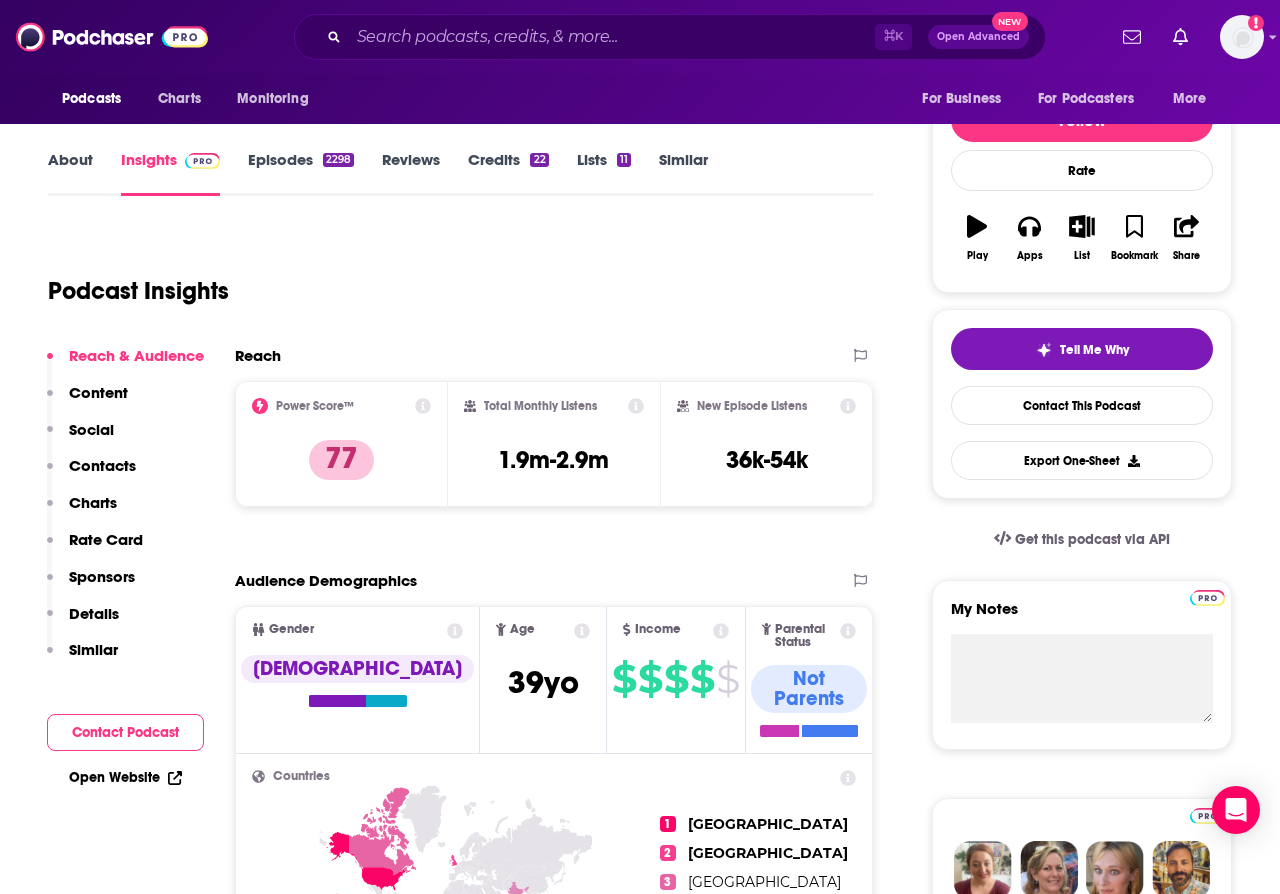 scroll, scrollTop: 241, scrollLeft: 0, axis: vertical 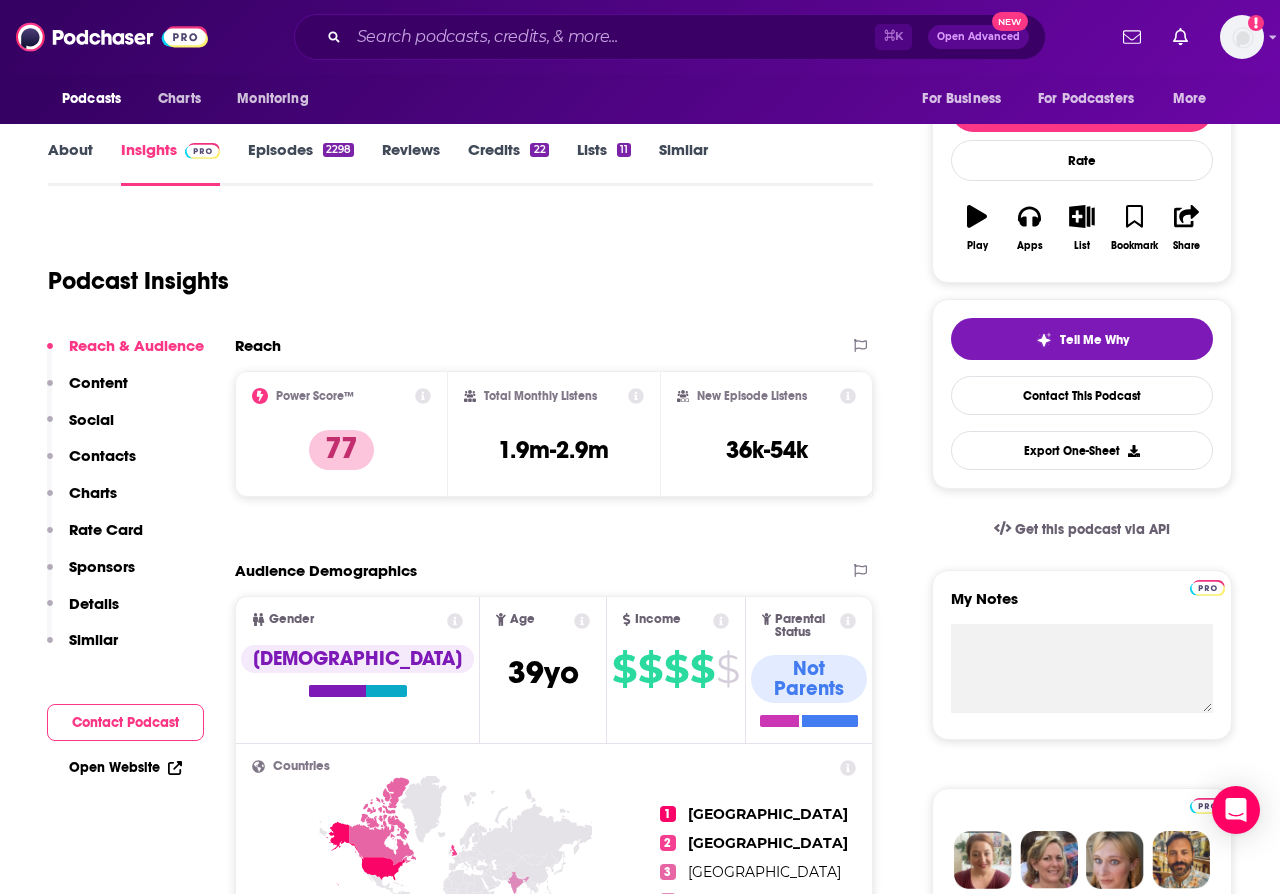 click on "Contacts" at bounding box center (102, 455) 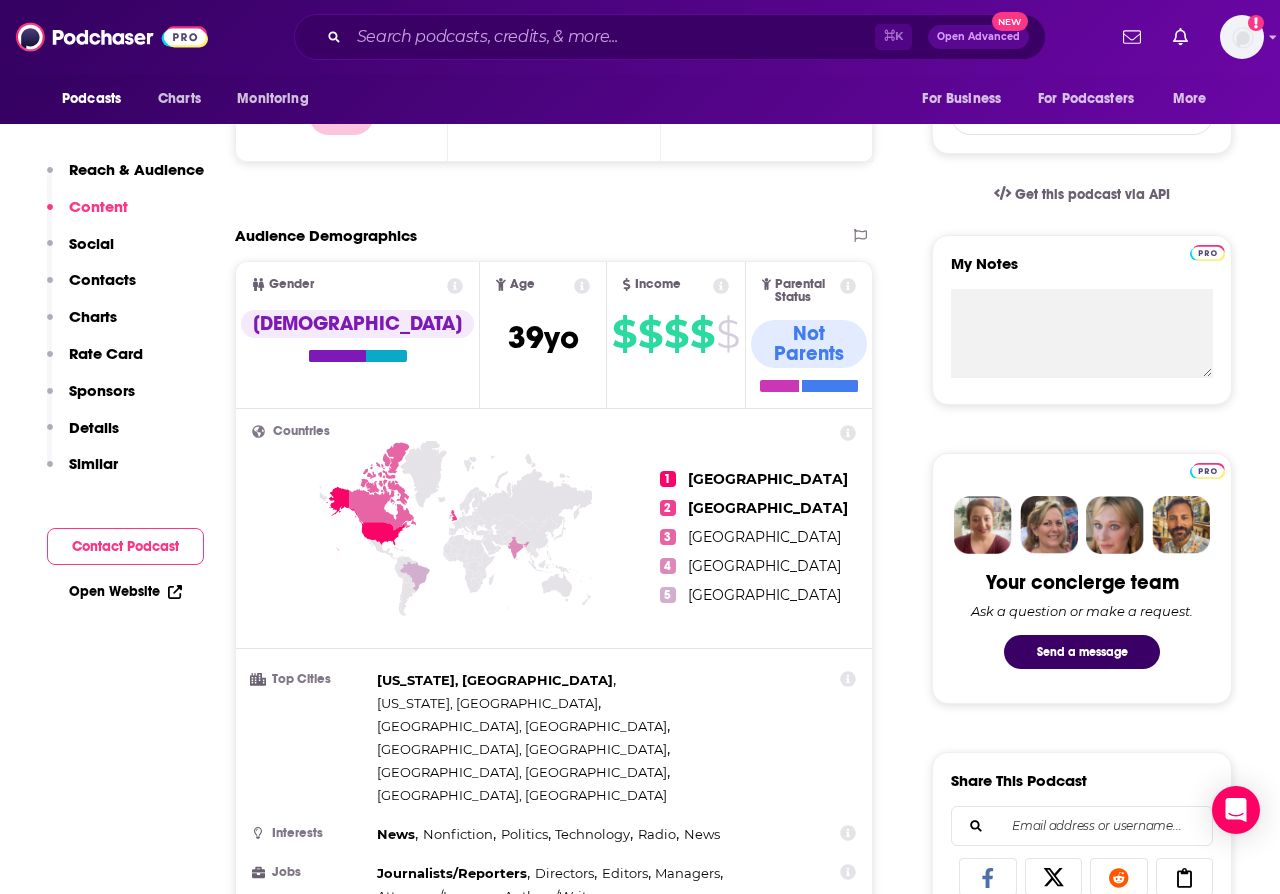scroll, scrollTop: 73, scrollLeft: 0, axis: vertical 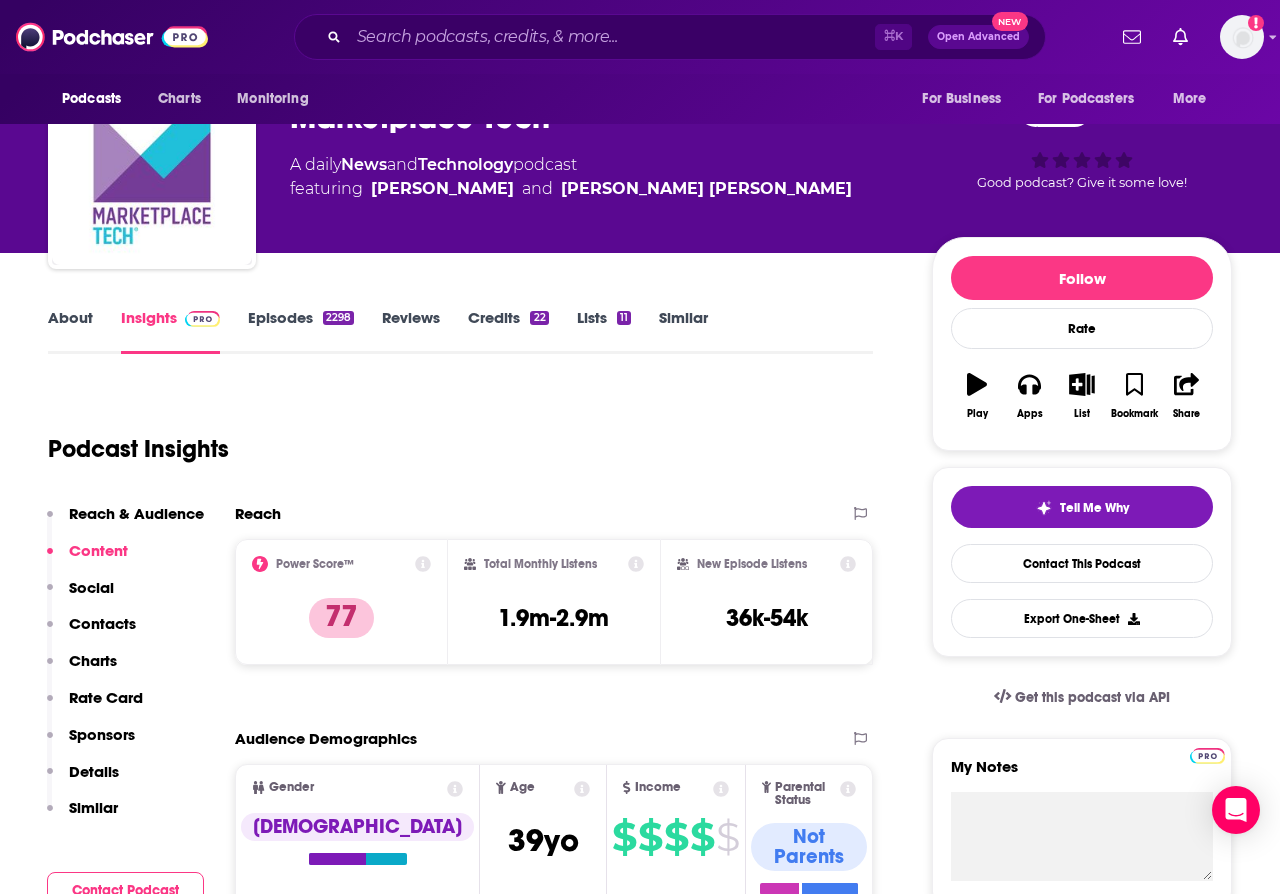 click on "Episodes 2298" at bounding box center [301, 331] 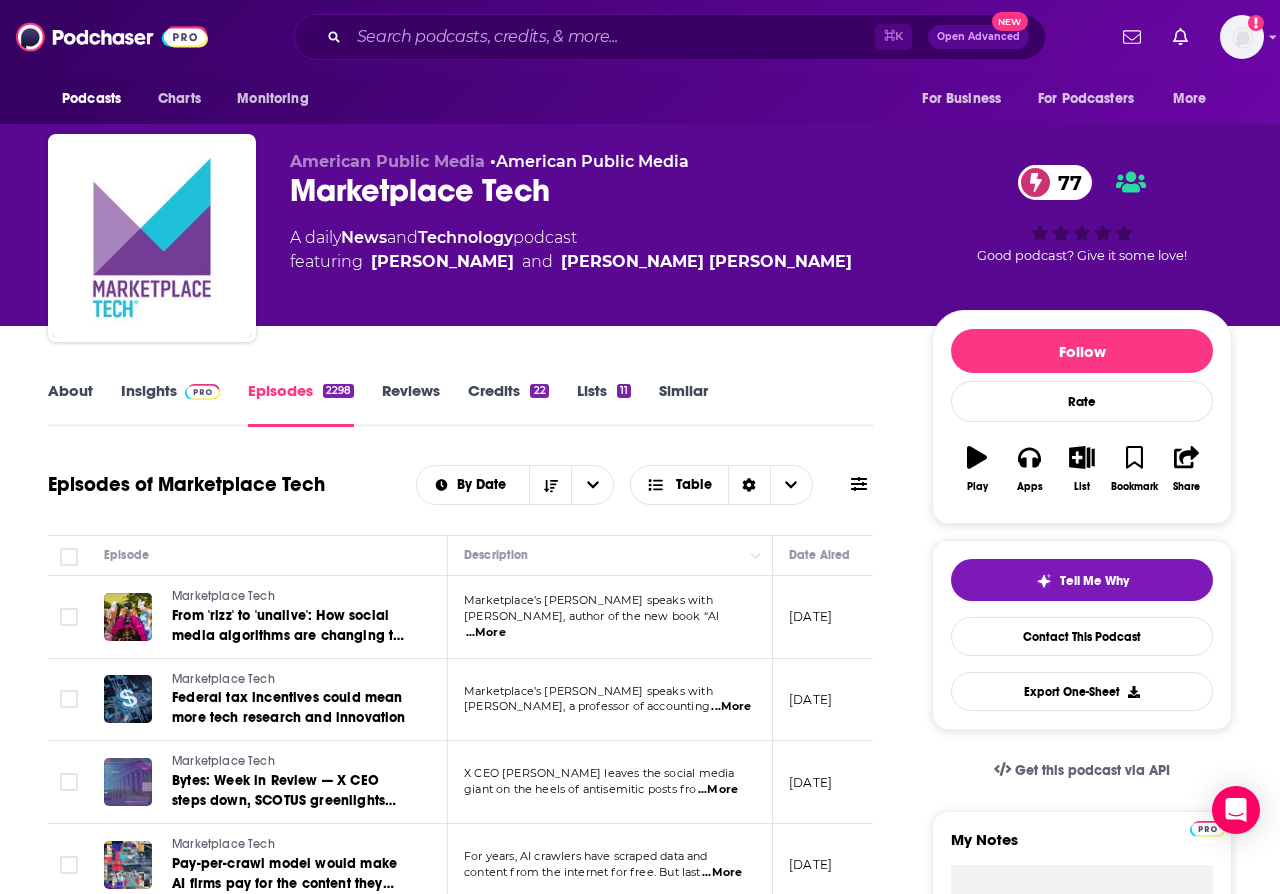 scroll, scrollTop: 190, scrollLeft: 0, axis: vertical 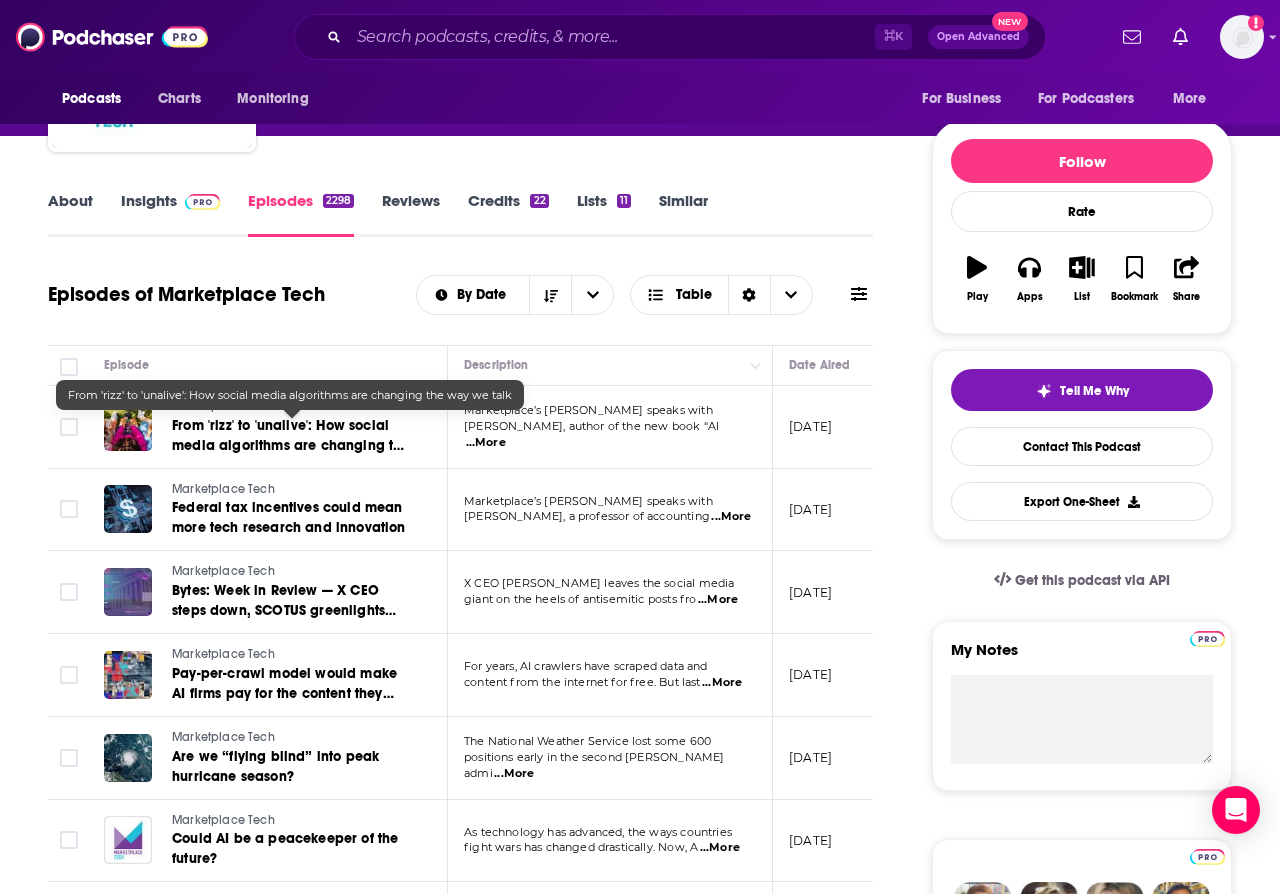 click on "From 'rizz' to 'unalive': How social media algorithms are changing the way we talk" at bounding box center (292, 436) 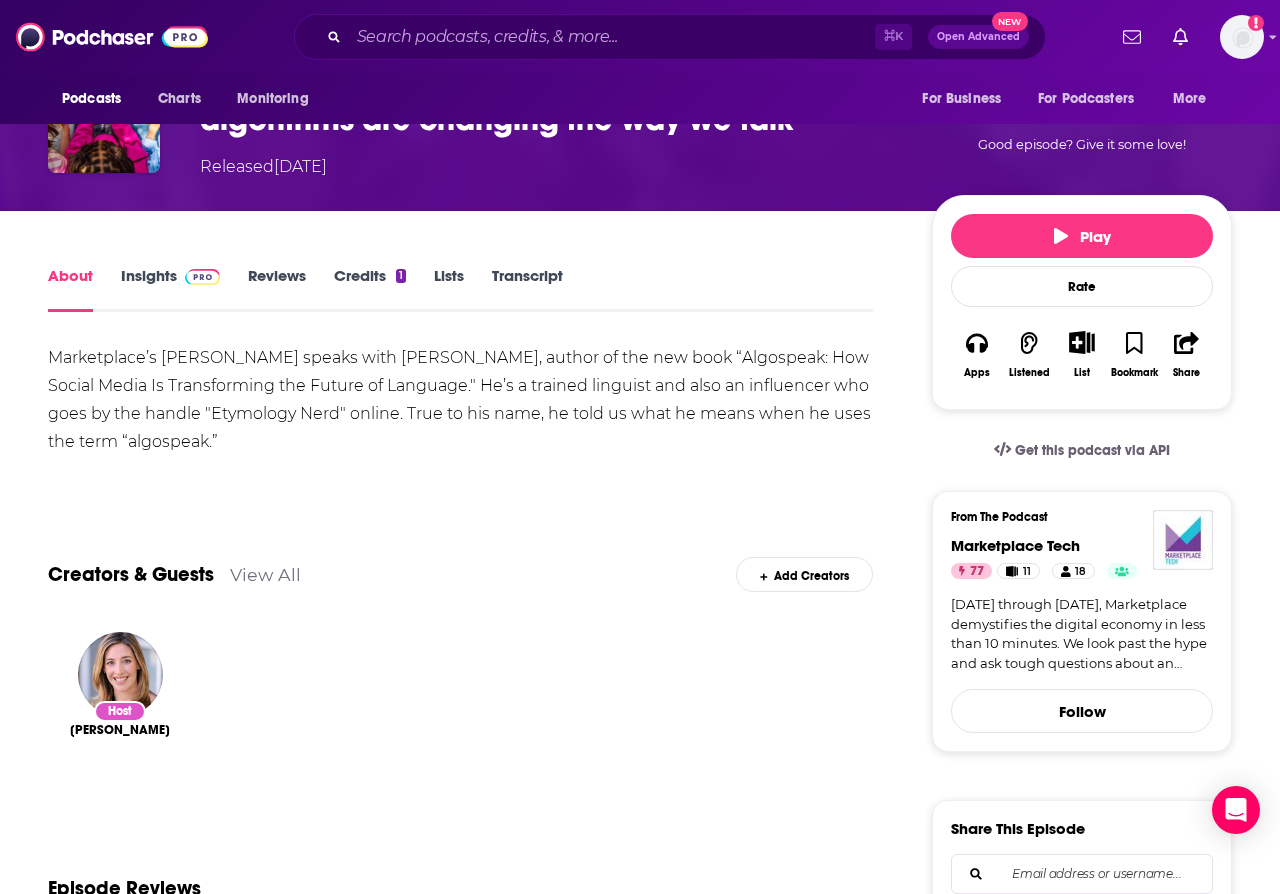 scroll, scrollTop: 180, scrollLeft: 0, axis: vertical 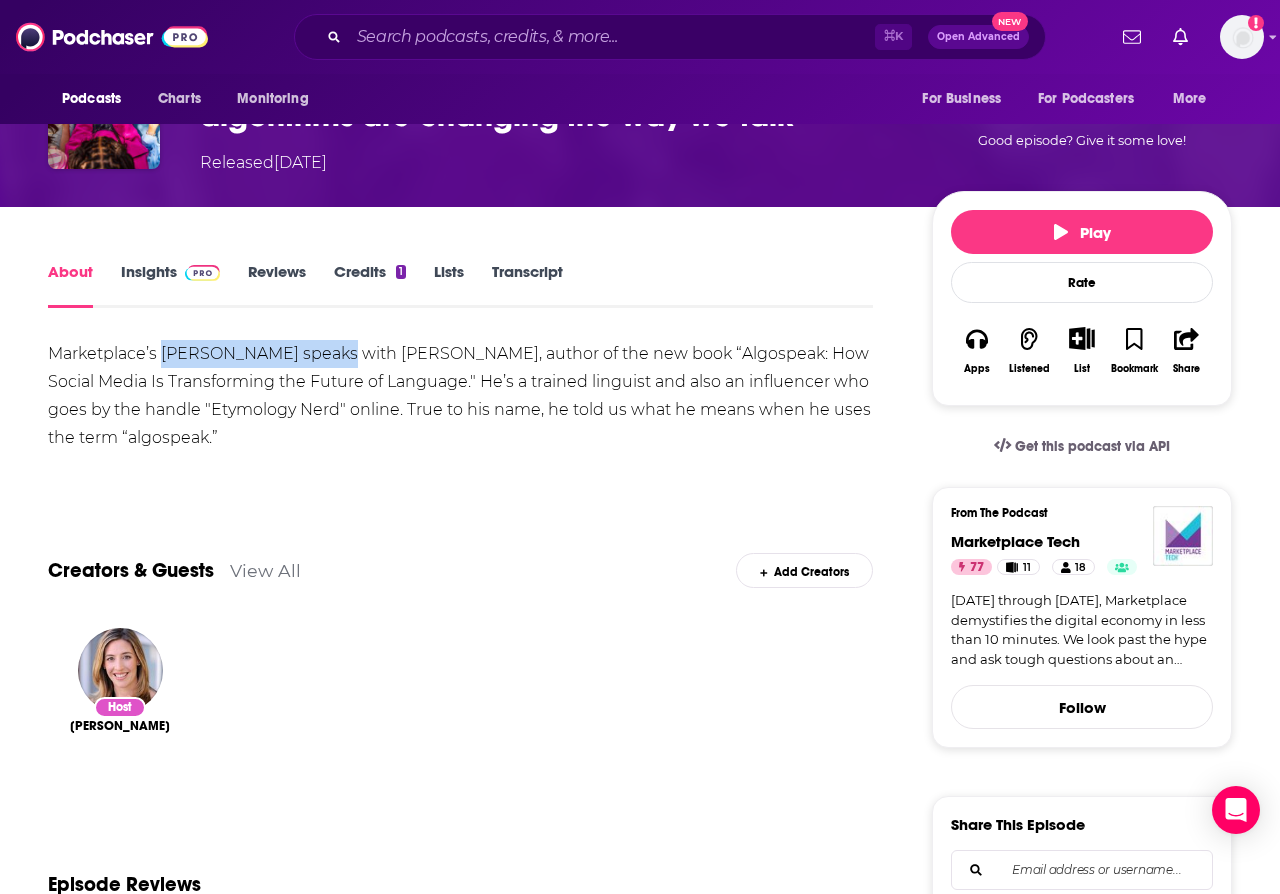 drag, startPoint x: 329, startPoint y: 353, endPoint x: 166, endPoint y: 355, distance: 163.01227 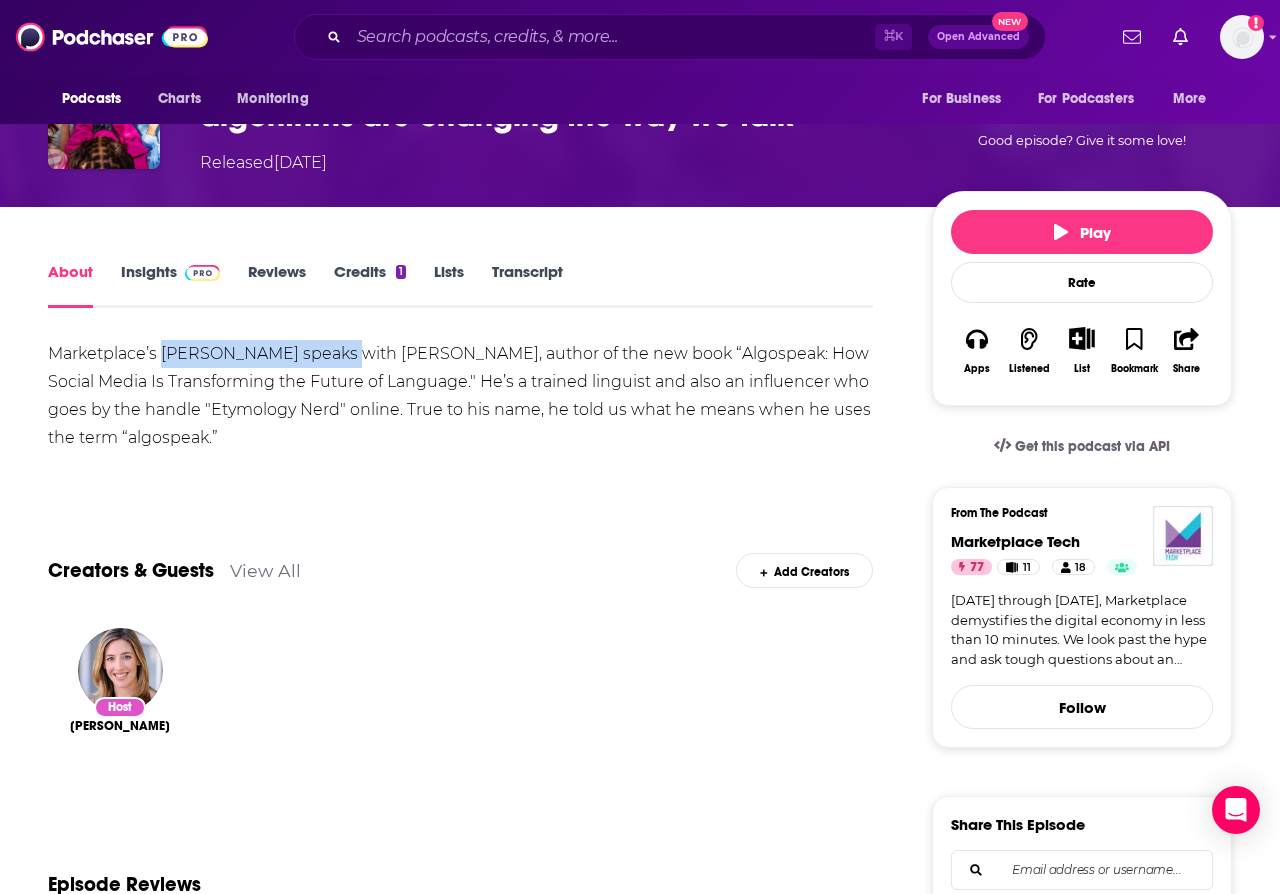 drag, startPoint x: 352, startPoint y: 351, endPoint x: 163, endPoint y: 357, distance: 189.09521 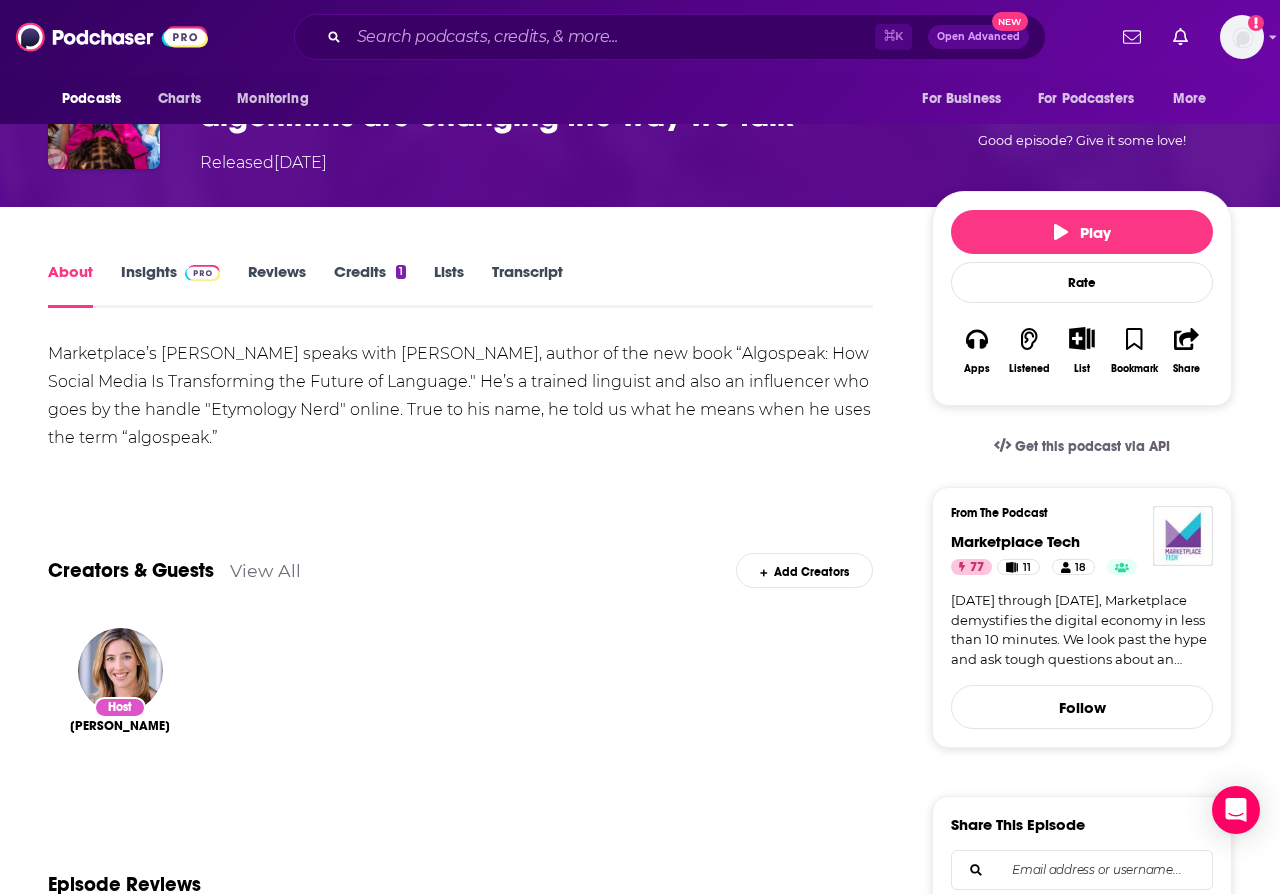click on "Marketplace’s [PERSON_NAME] speaks with [PERSON_NAME], author of the new book “Algospeak: How Social Media Is Transforming the Future of Language." He’s a trained linguist and also an influencer who goes by the handle "Etymology Nerd" online. True to his name, he told us what he means when he uses the term “algospeak.”" at bounding box center [460, 396] 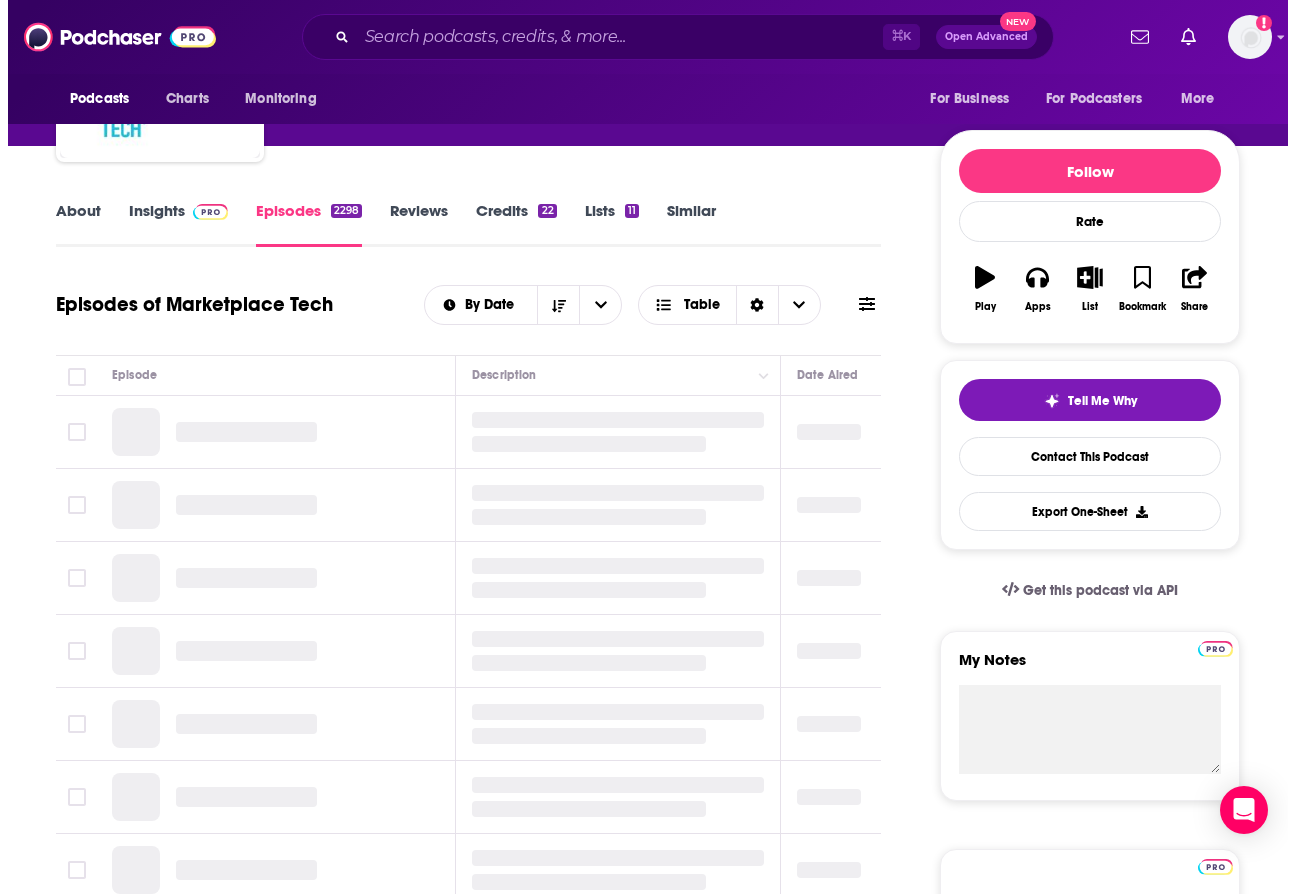 scroll, scrollTop: 0, scrollLeft: 0, axis: both 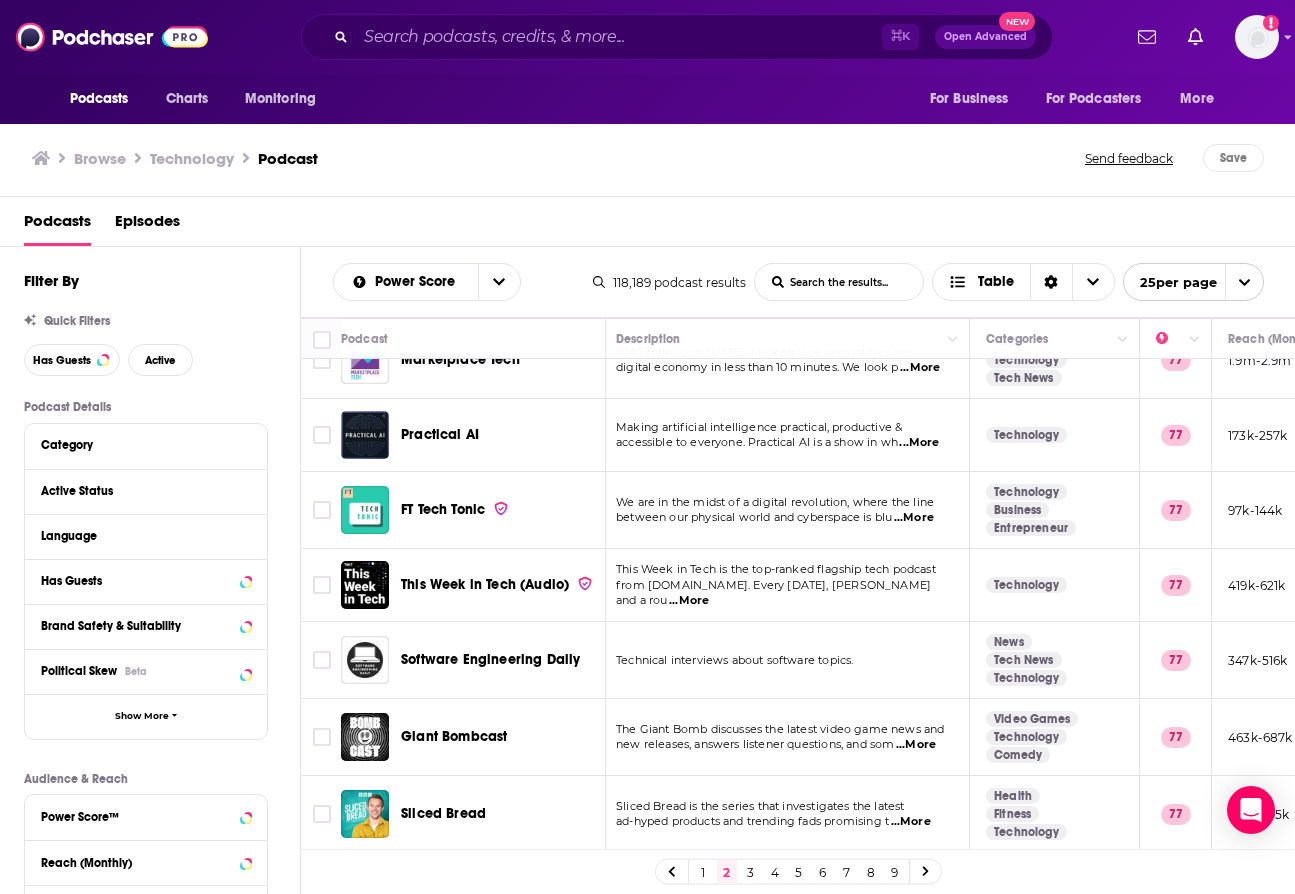 click on "Sliced Bread" at bounding box center [443, 813] 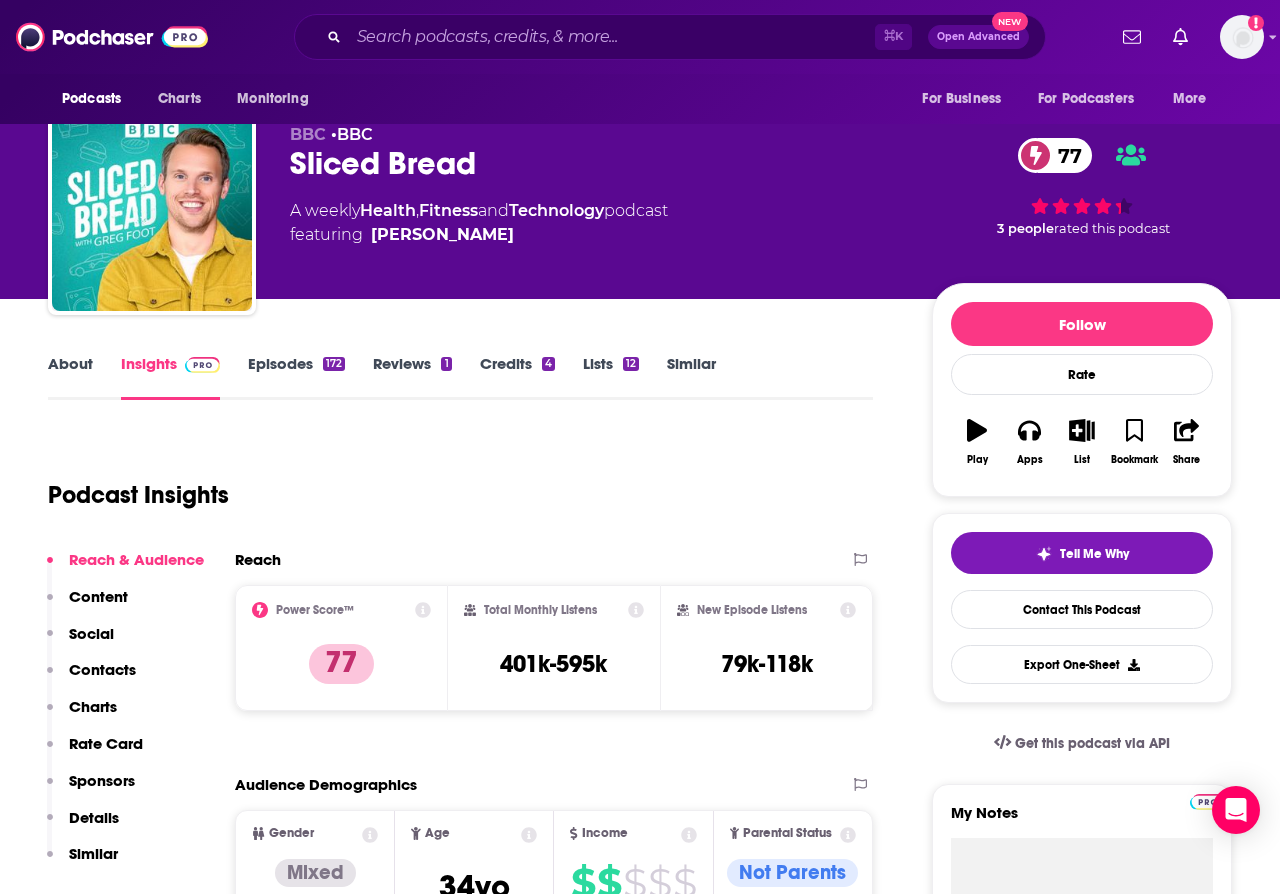 scroll, scrollTop: 27, scrollLeft: 0, axis: vertical 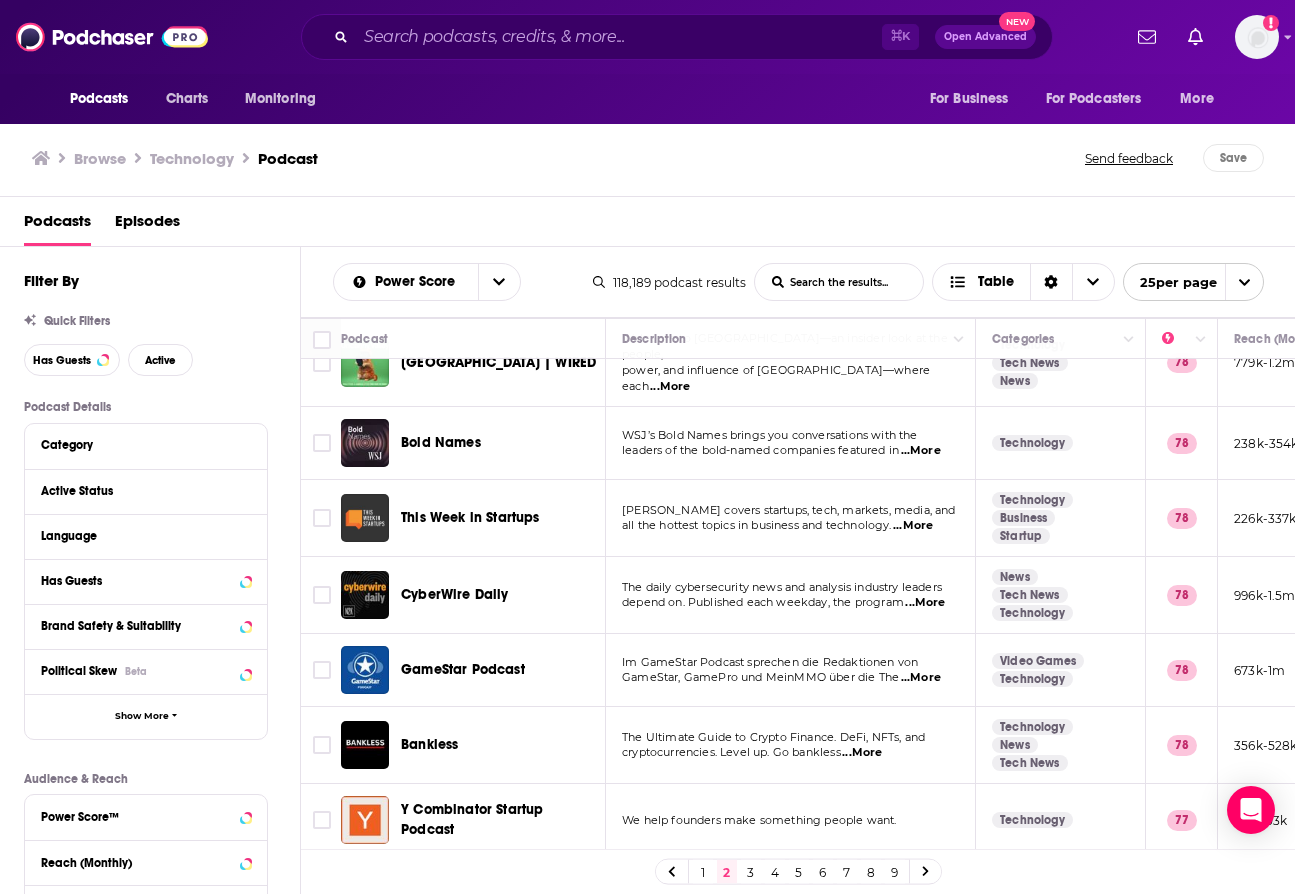 click on "3" at bounding box center (751, 872) 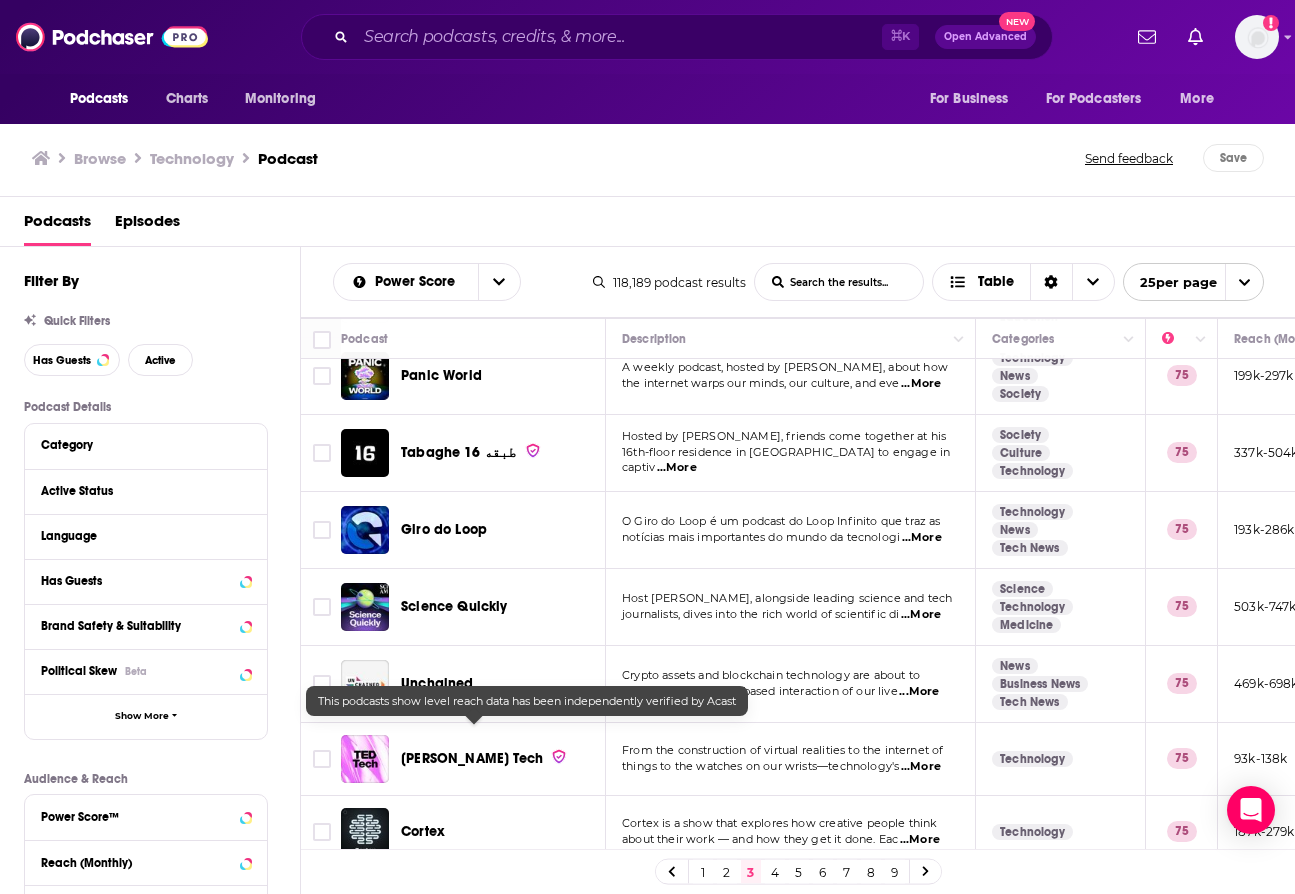 click on "[PERSON_NAME] Tech" at bounding box center [472, 758] 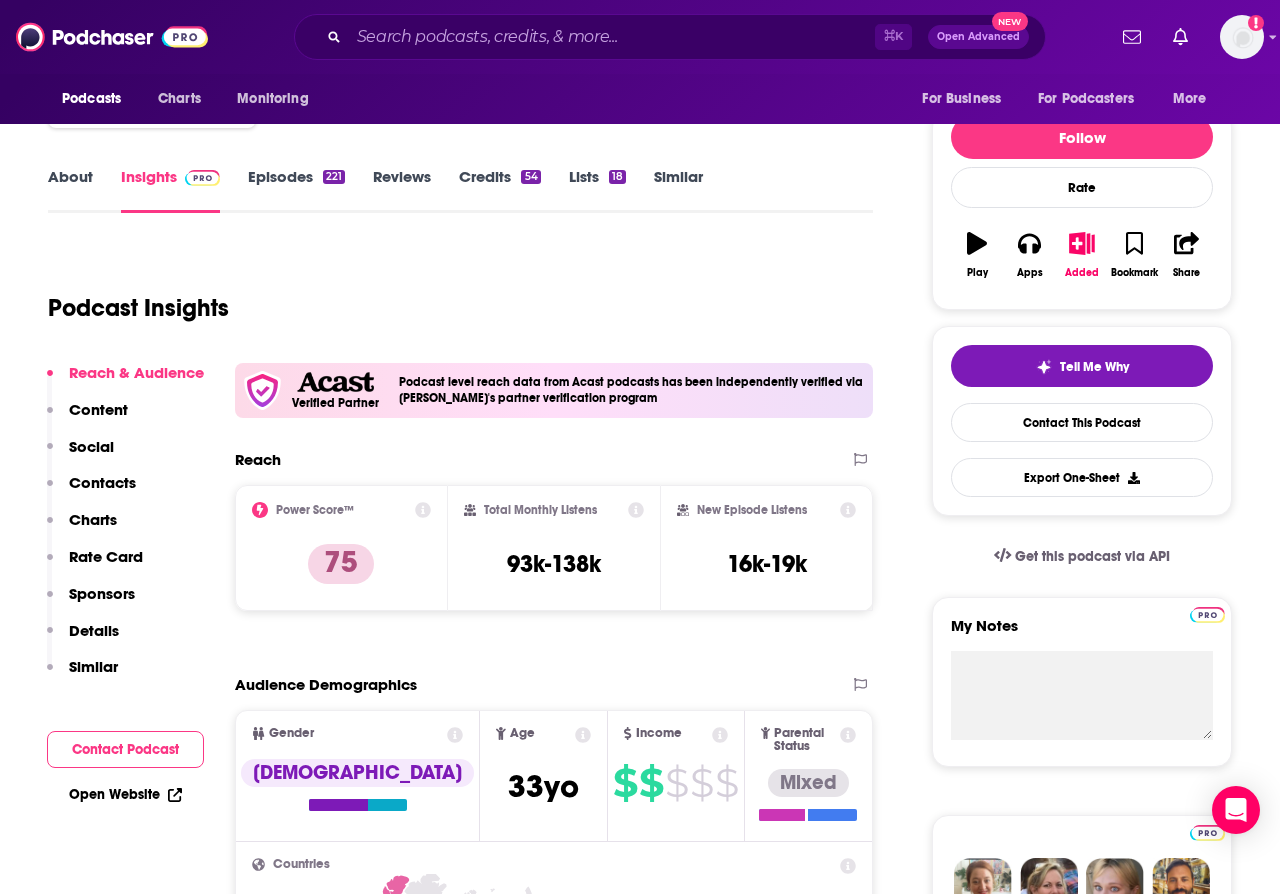 click on "Episodes 221" at bounding box center [296, 190] 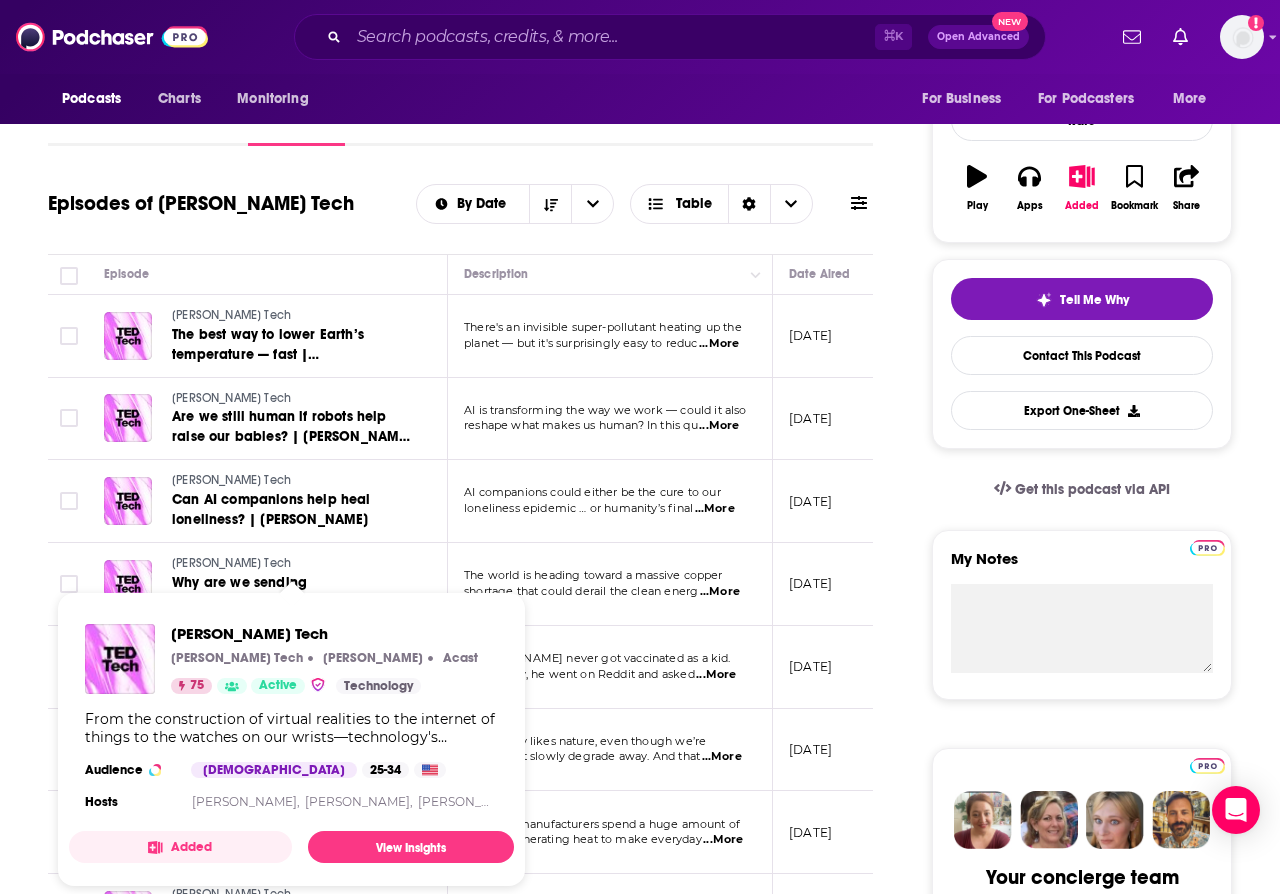 scroll, scrollTop: 345, scrollLeft: 0, axis: vertical 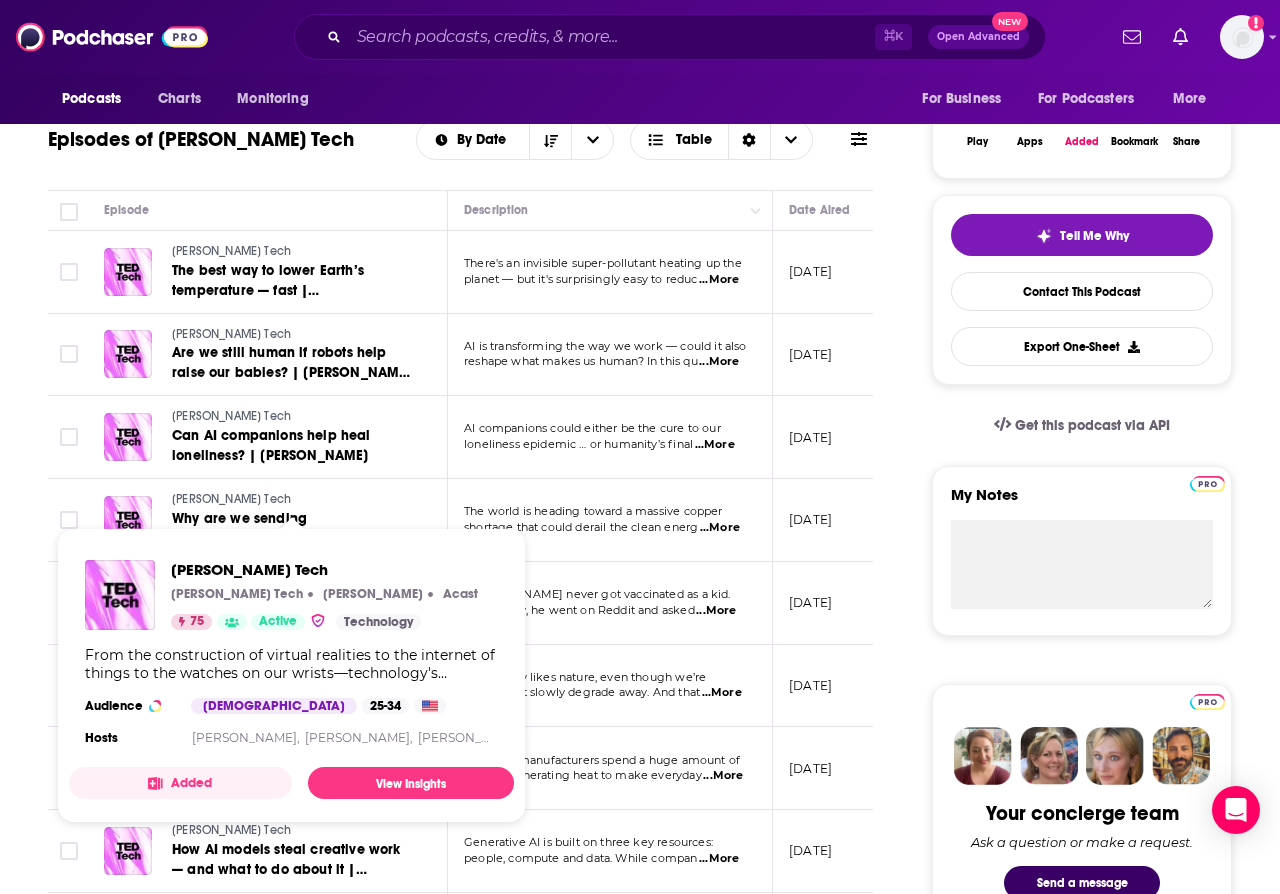 click on "[PERSON_NAME] never got vaccinated as a kid. So one day, he went on Reddit and asked   ...More" at bounding box center (610, 603) 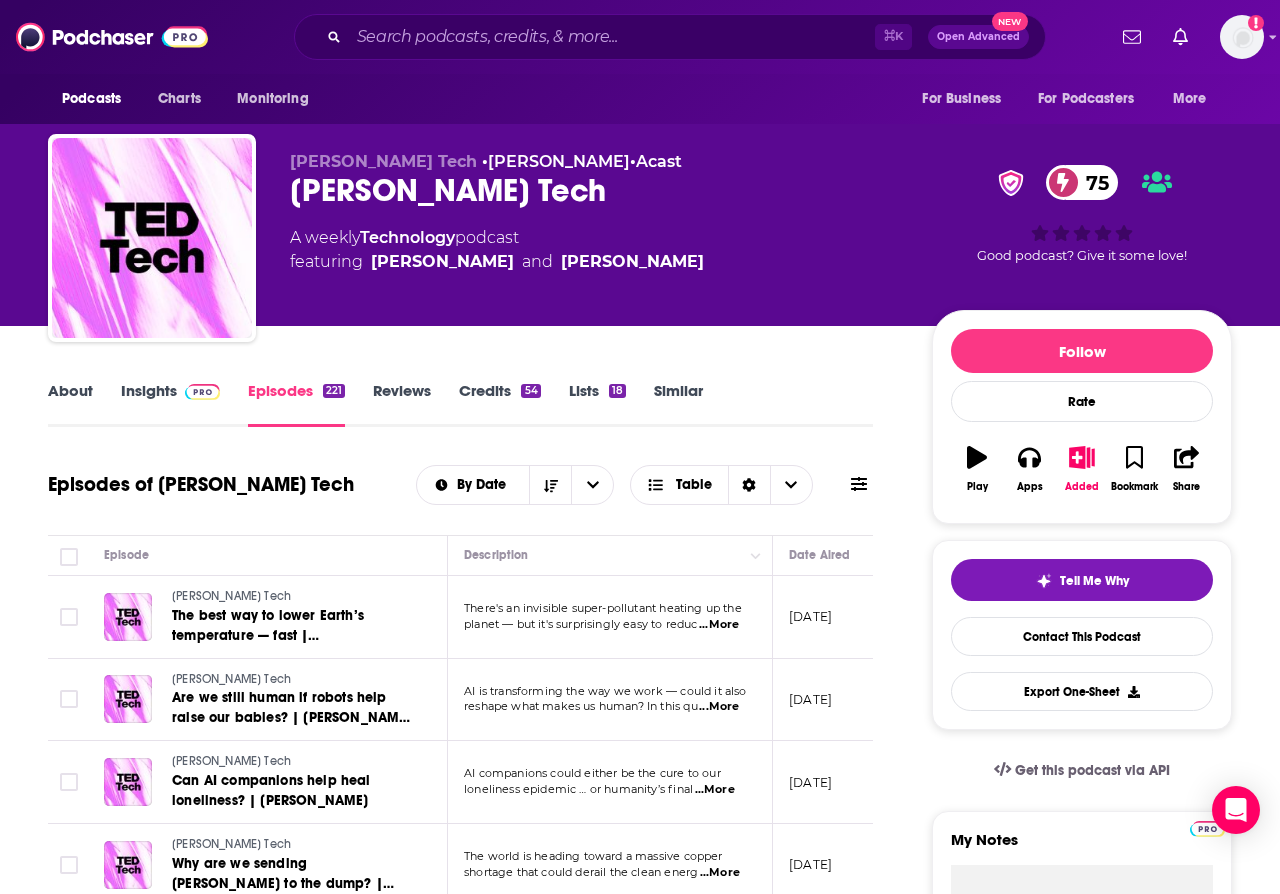 scroll, scrollTop: -1, scrollLeft: 0, axis: vertical 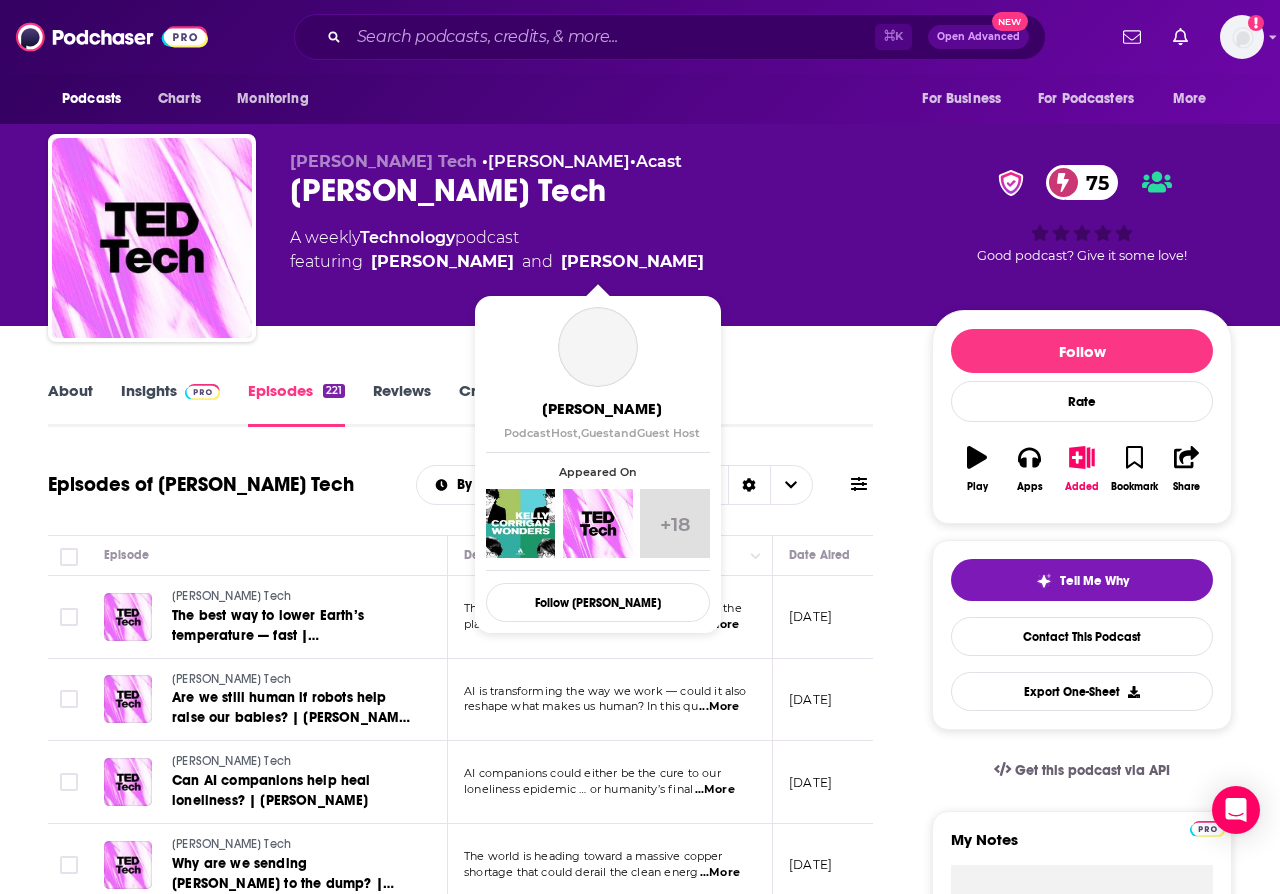 drag, startPoint x: 655, startPoint y: 266, endPoint x: 531, endPoint y: 265, distance: 124.004036 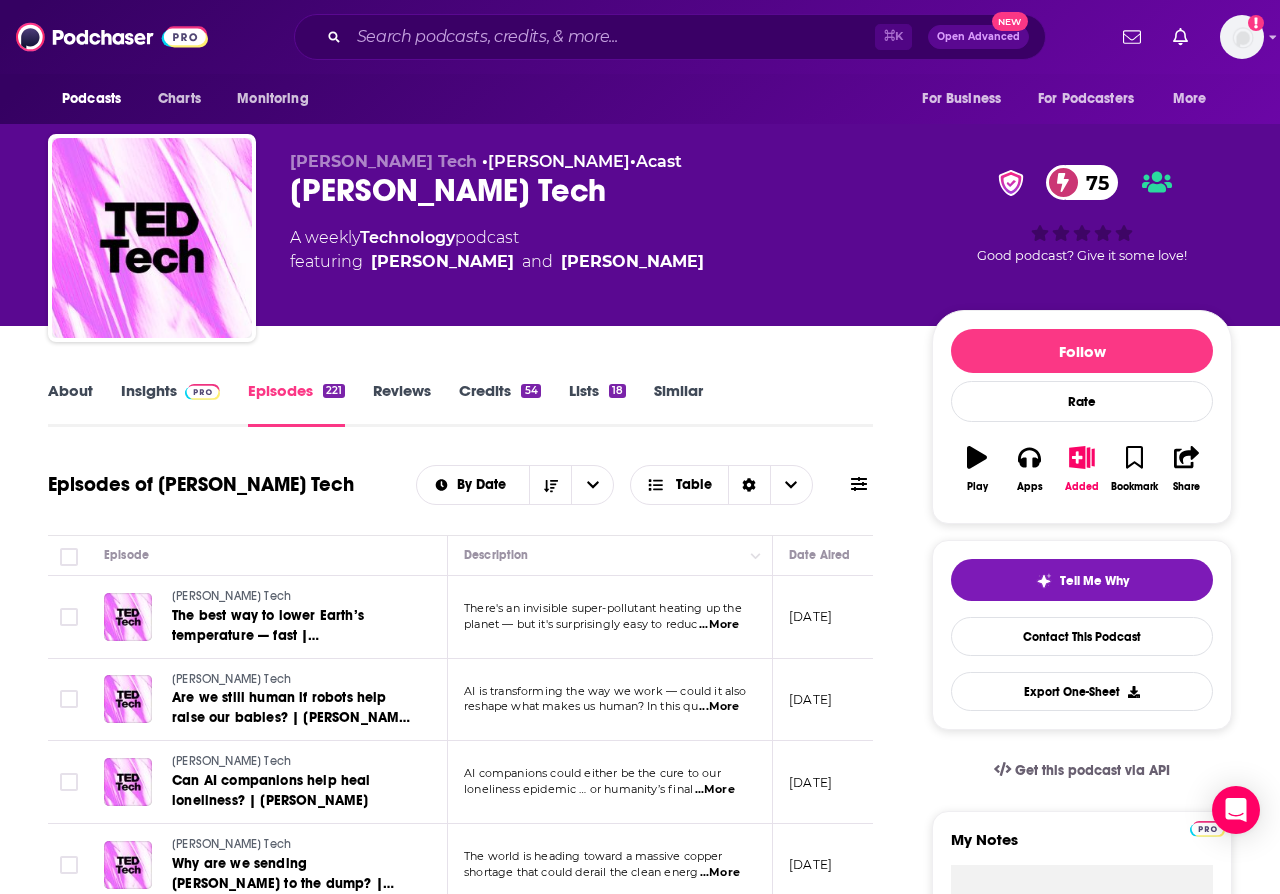 copy on "[PERSON_NAME]" 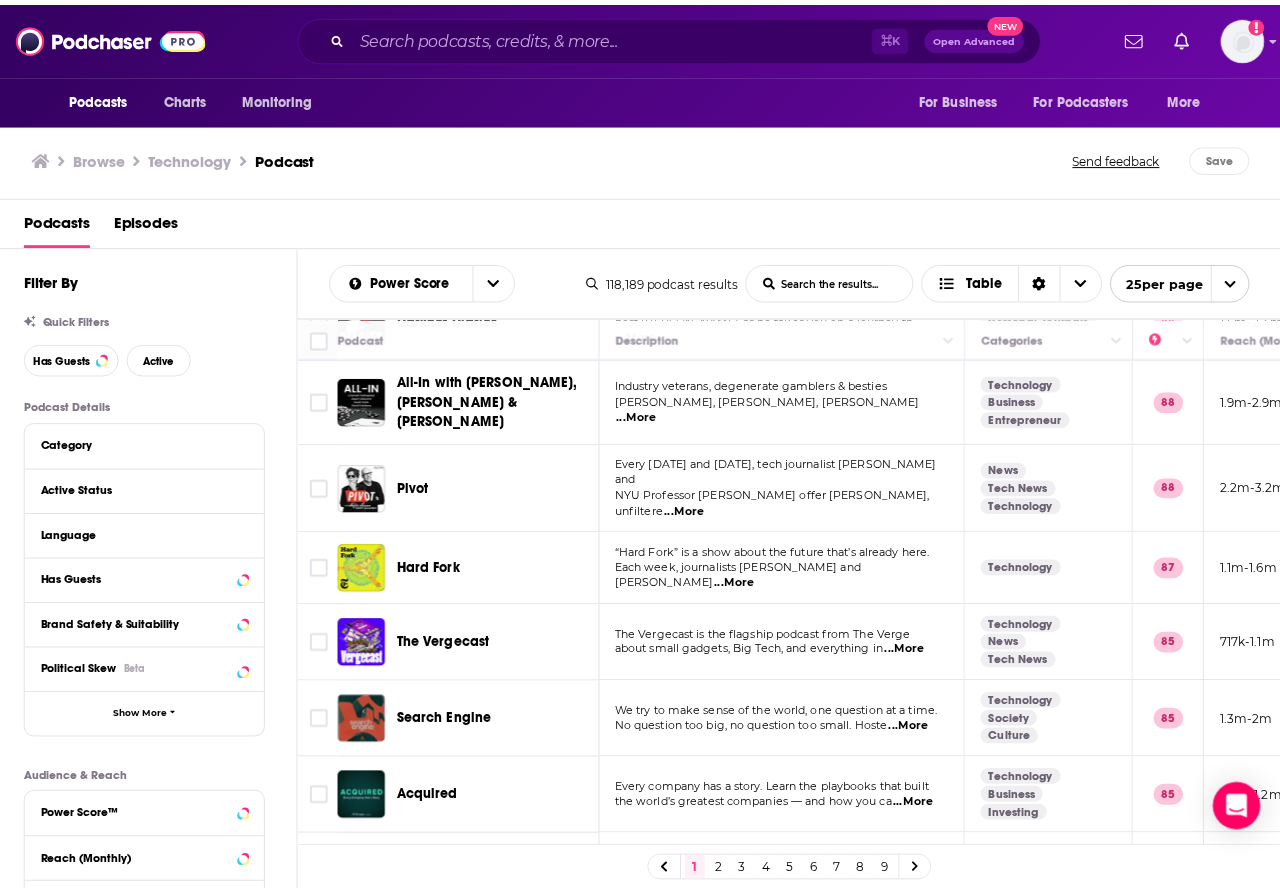 scroll, scrollTop: 469, scrollLeft: 0, axis: vertical 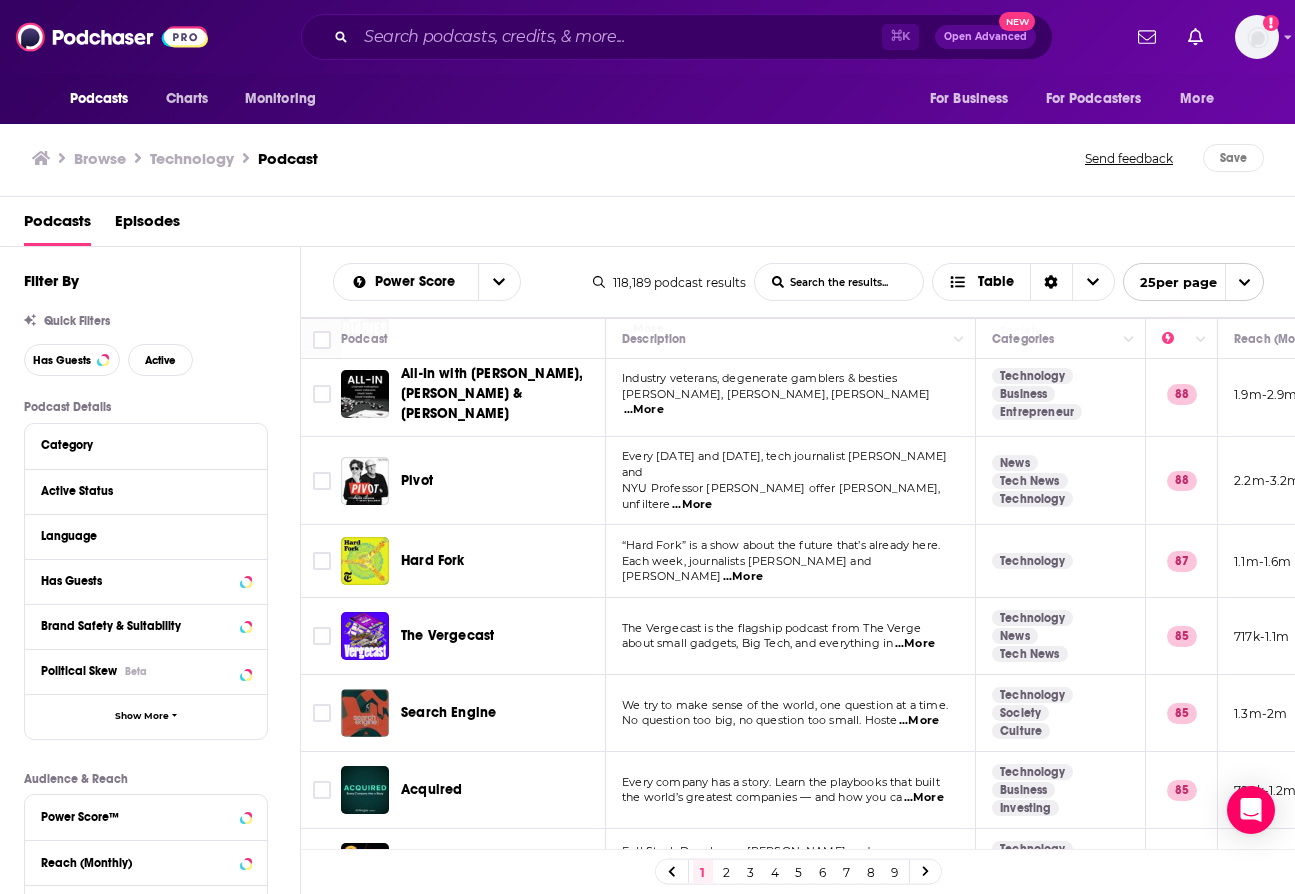 click on "Hard Fork" at bounding box center [433, 560] 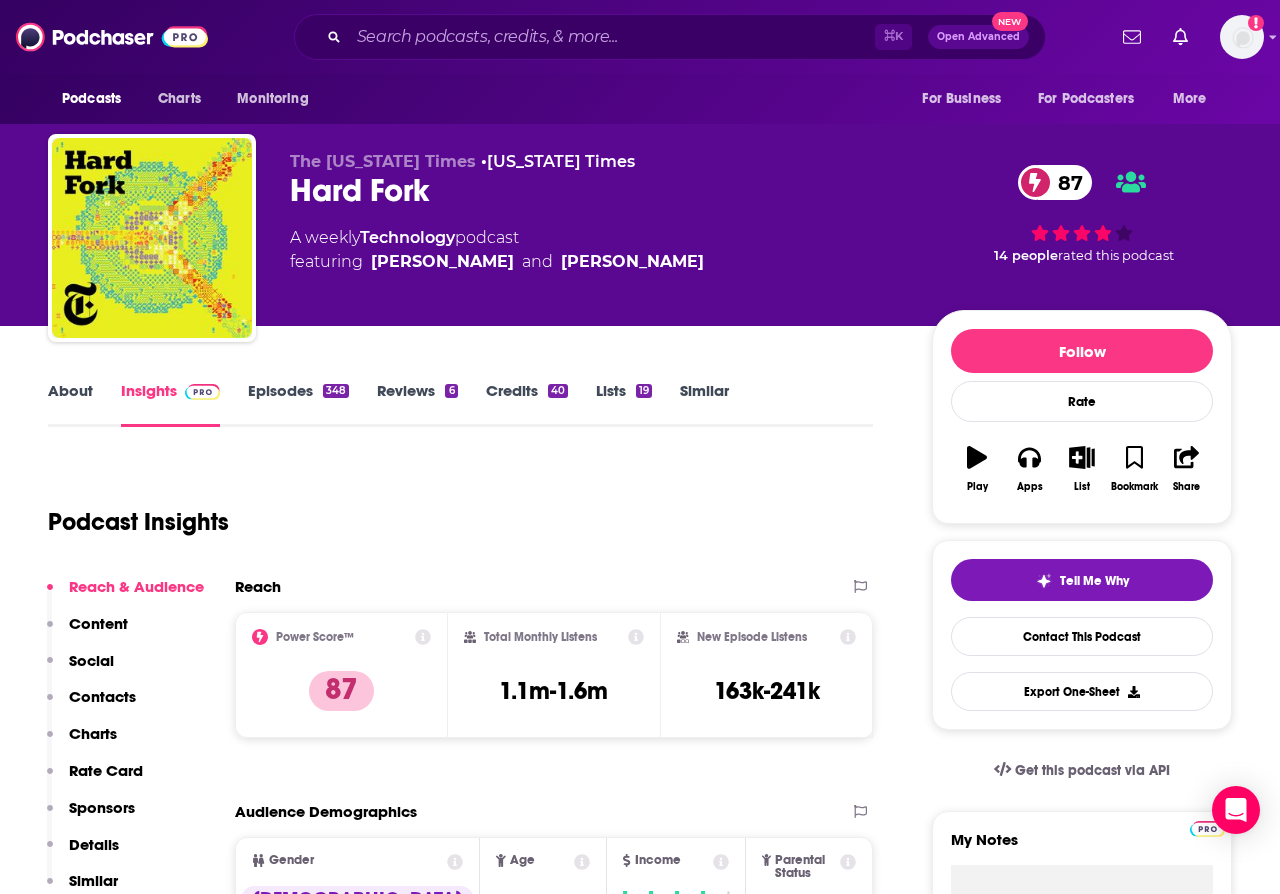 click on "Episodes 348" at bounding box center (298, 404) 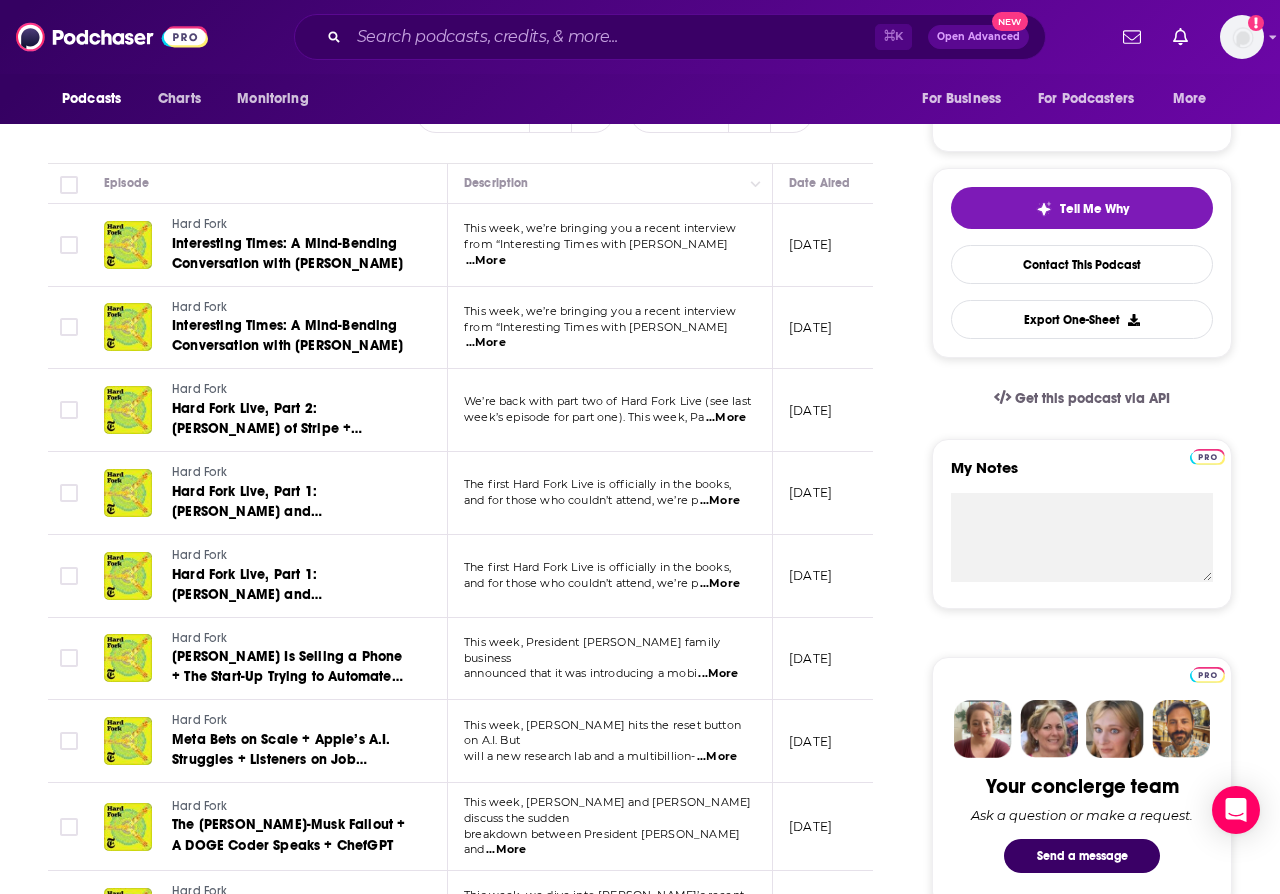 scroll, scrollTop: 394, scrollLeft: 0, axis: vertical 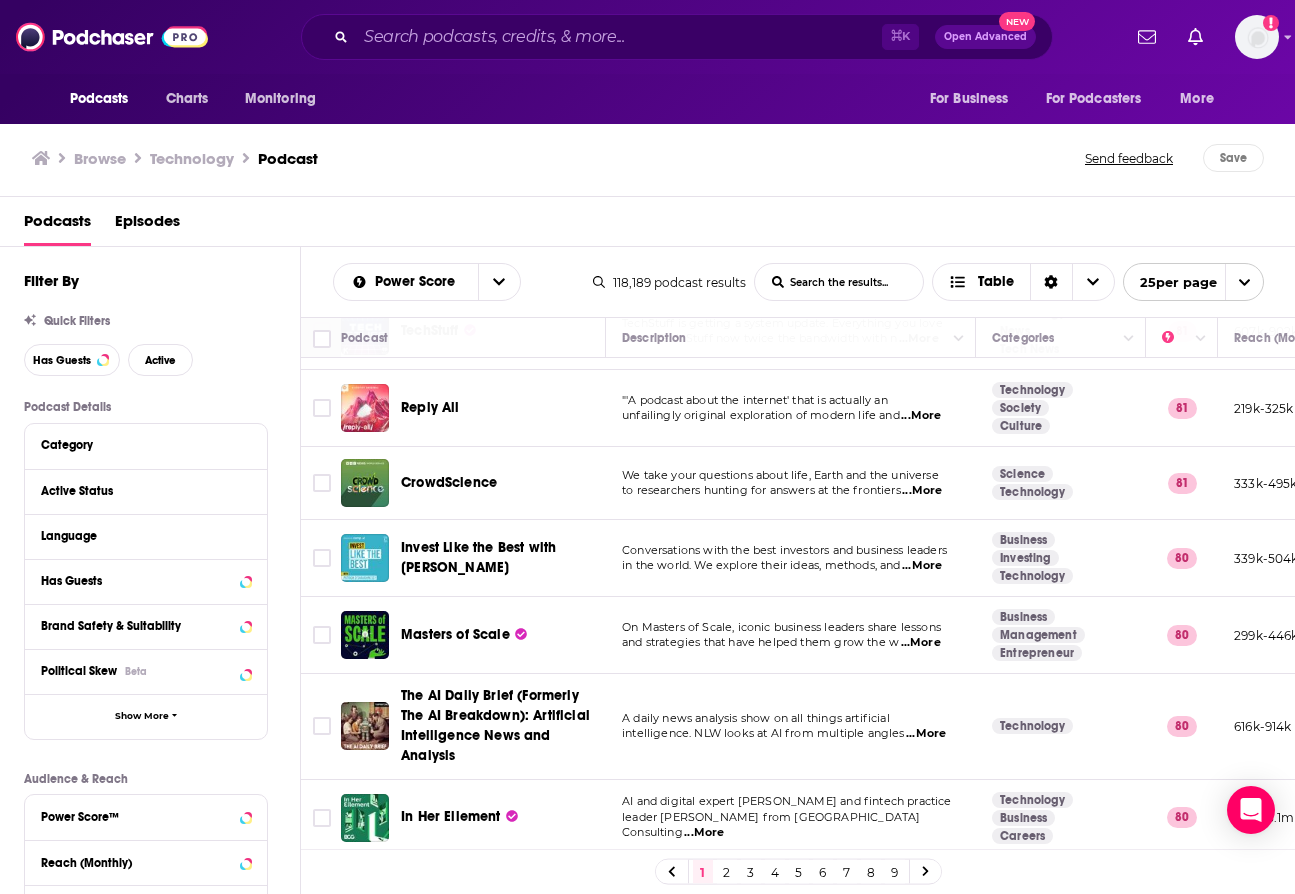 click on "2" at bounding box center (727, 872) 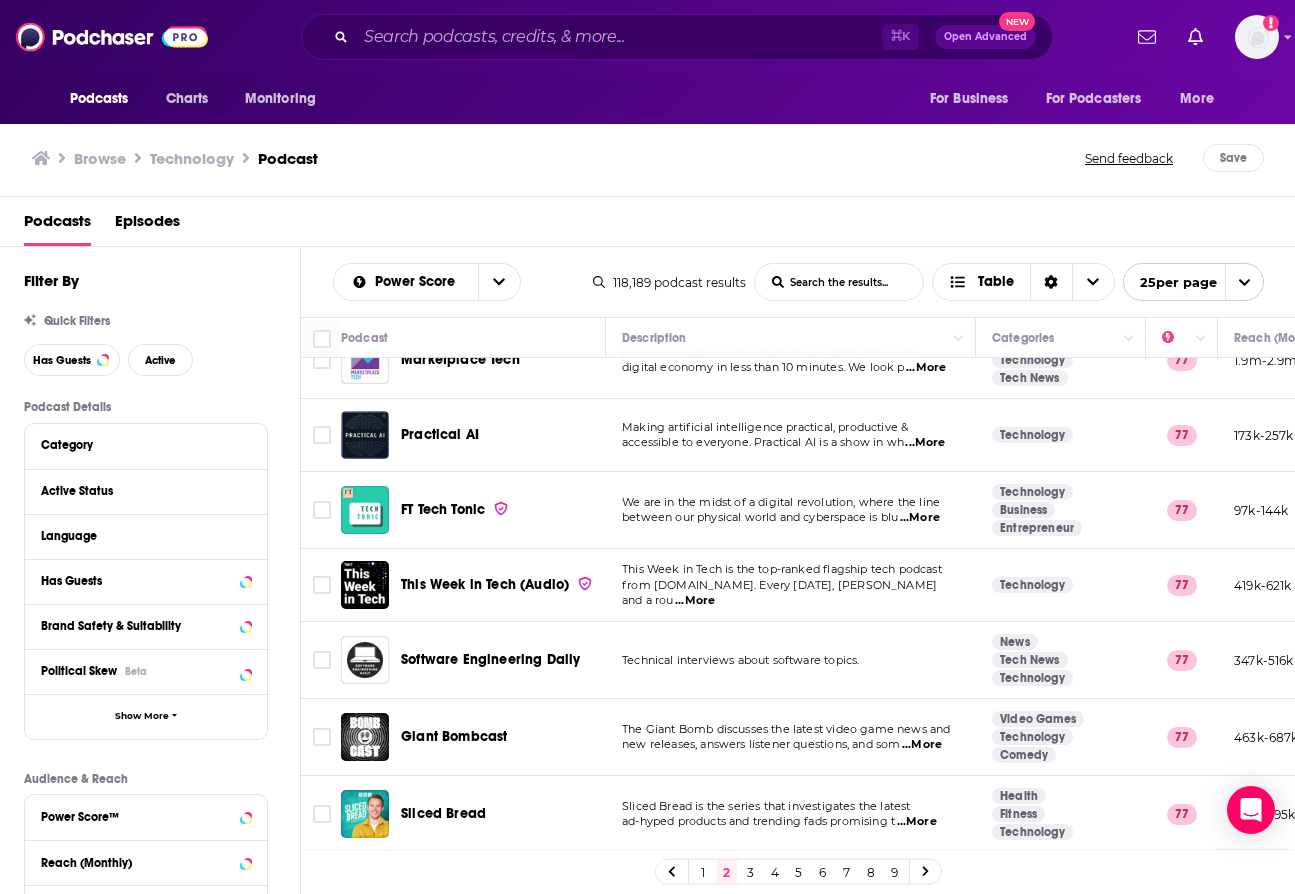 scroll, scrollTop: 1422, scrollLeft: 0, axis: vertical 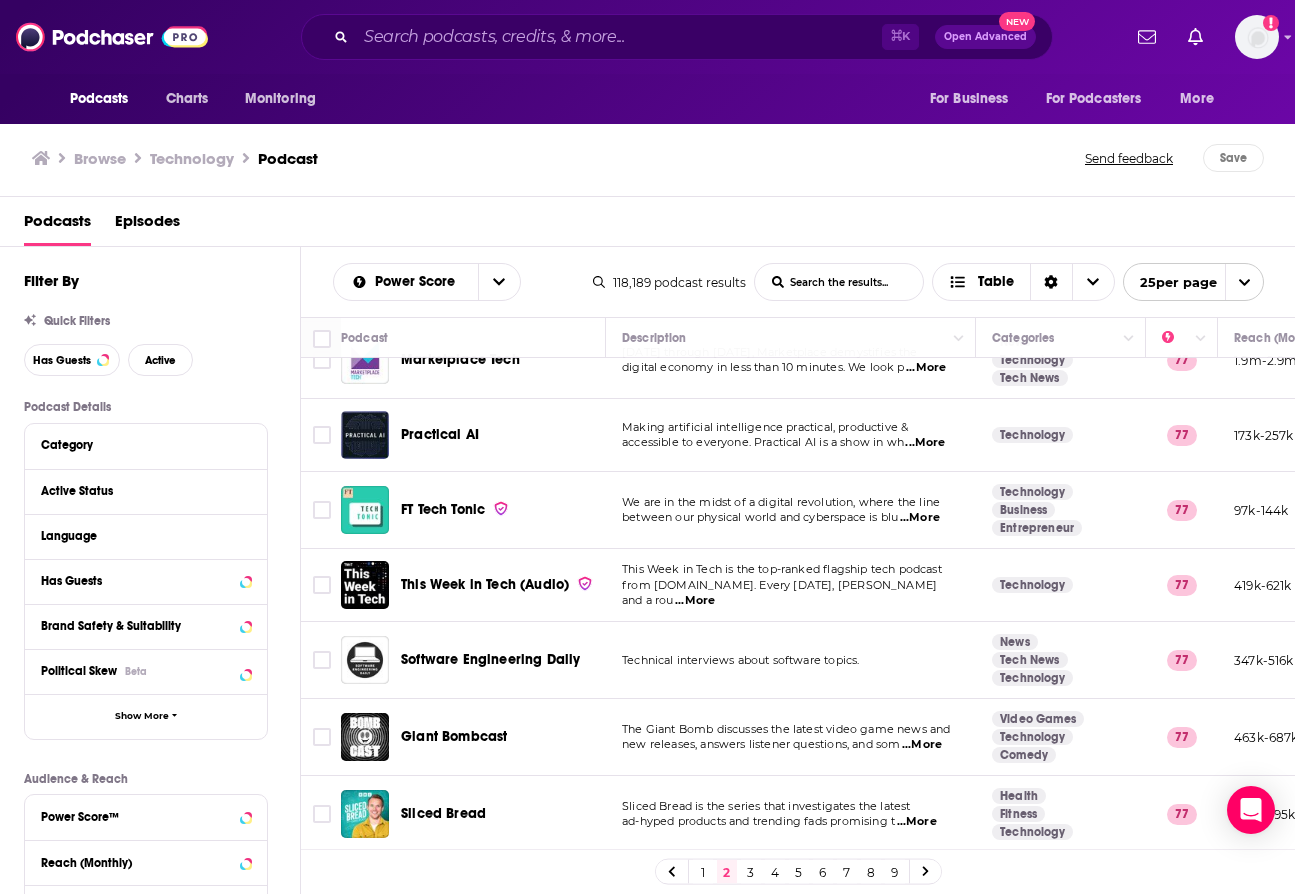 click on "3" at bounding box center [751, 872] 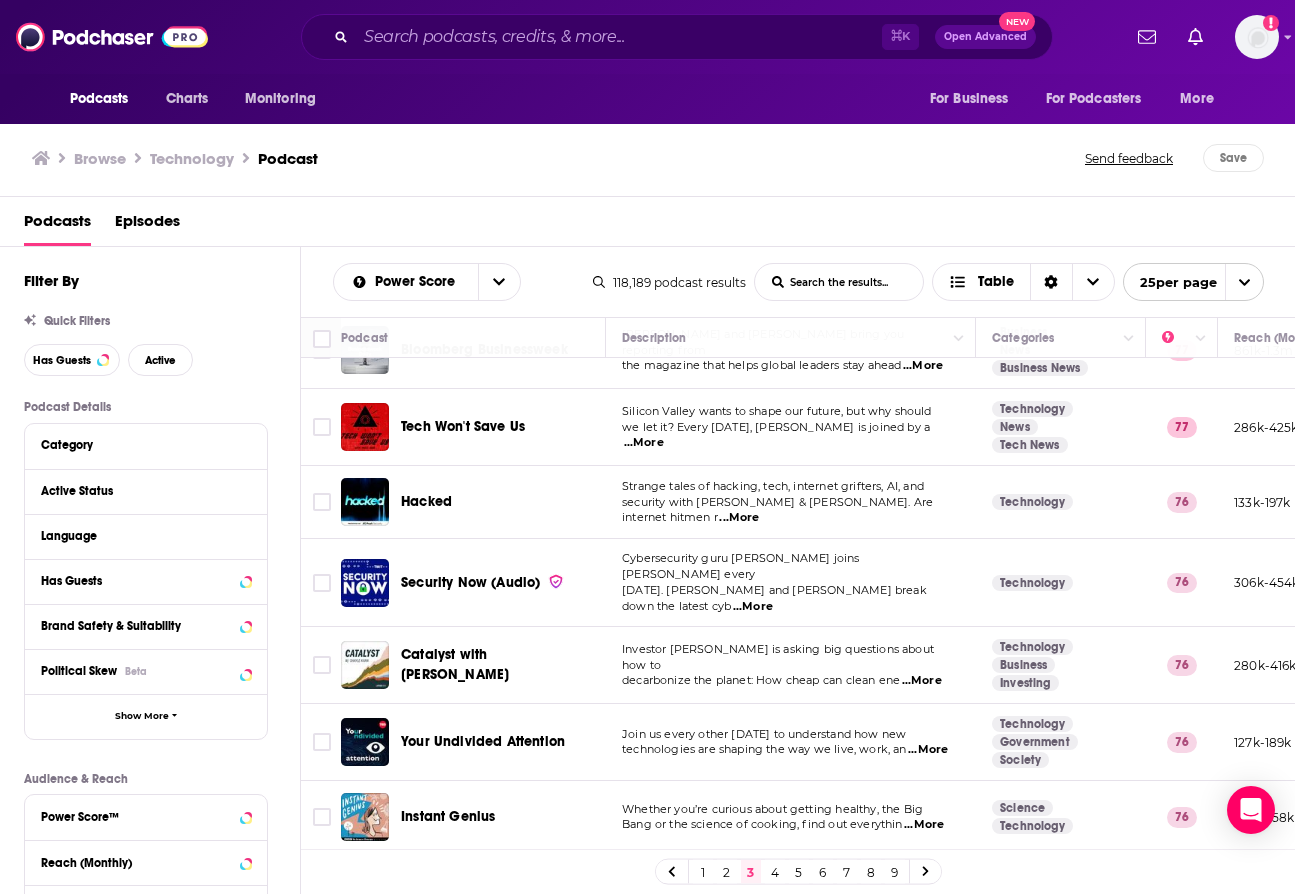 scroll, scrollTop: 91, scrollLeft: 0, axis: vertical 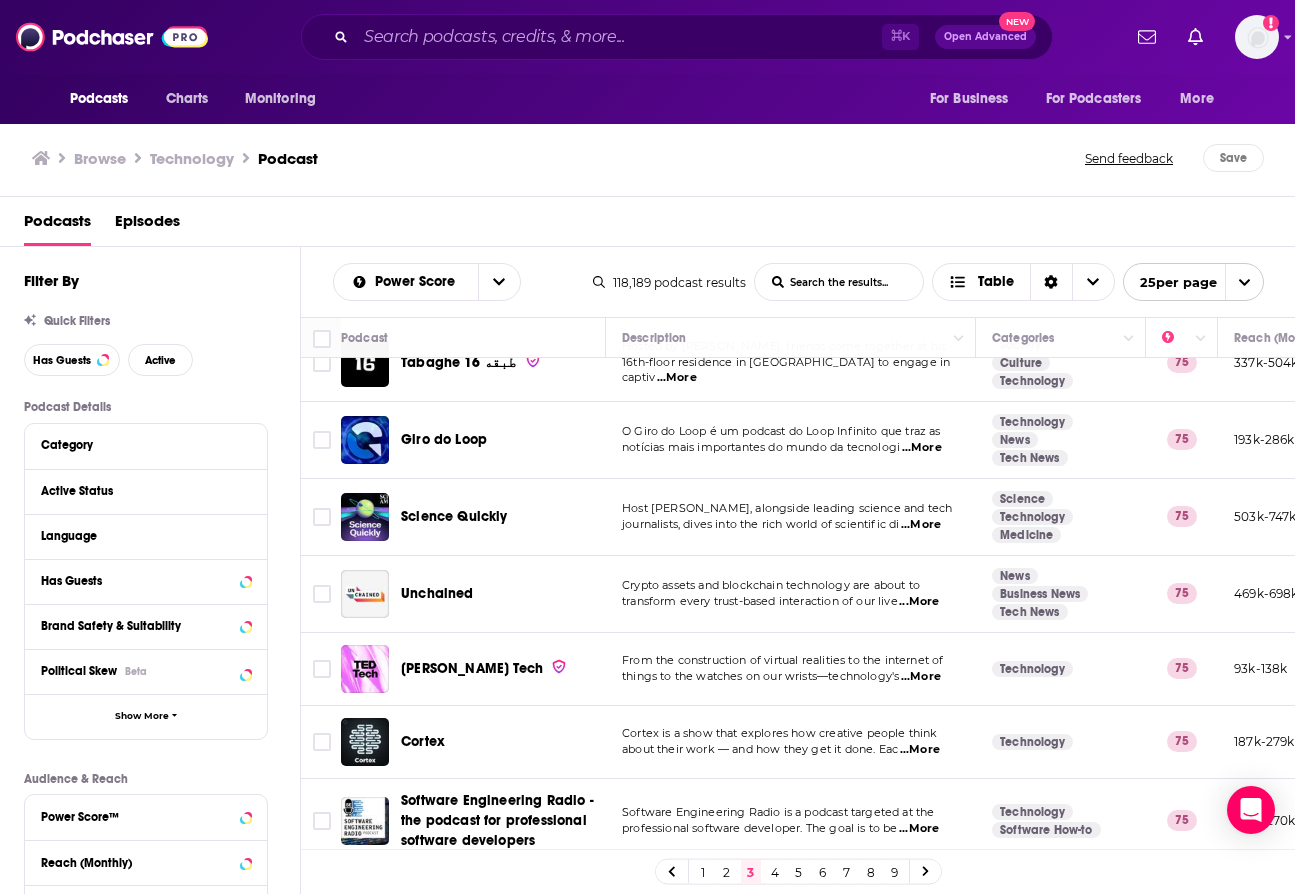click on "4" at bounding box center [775, 872] 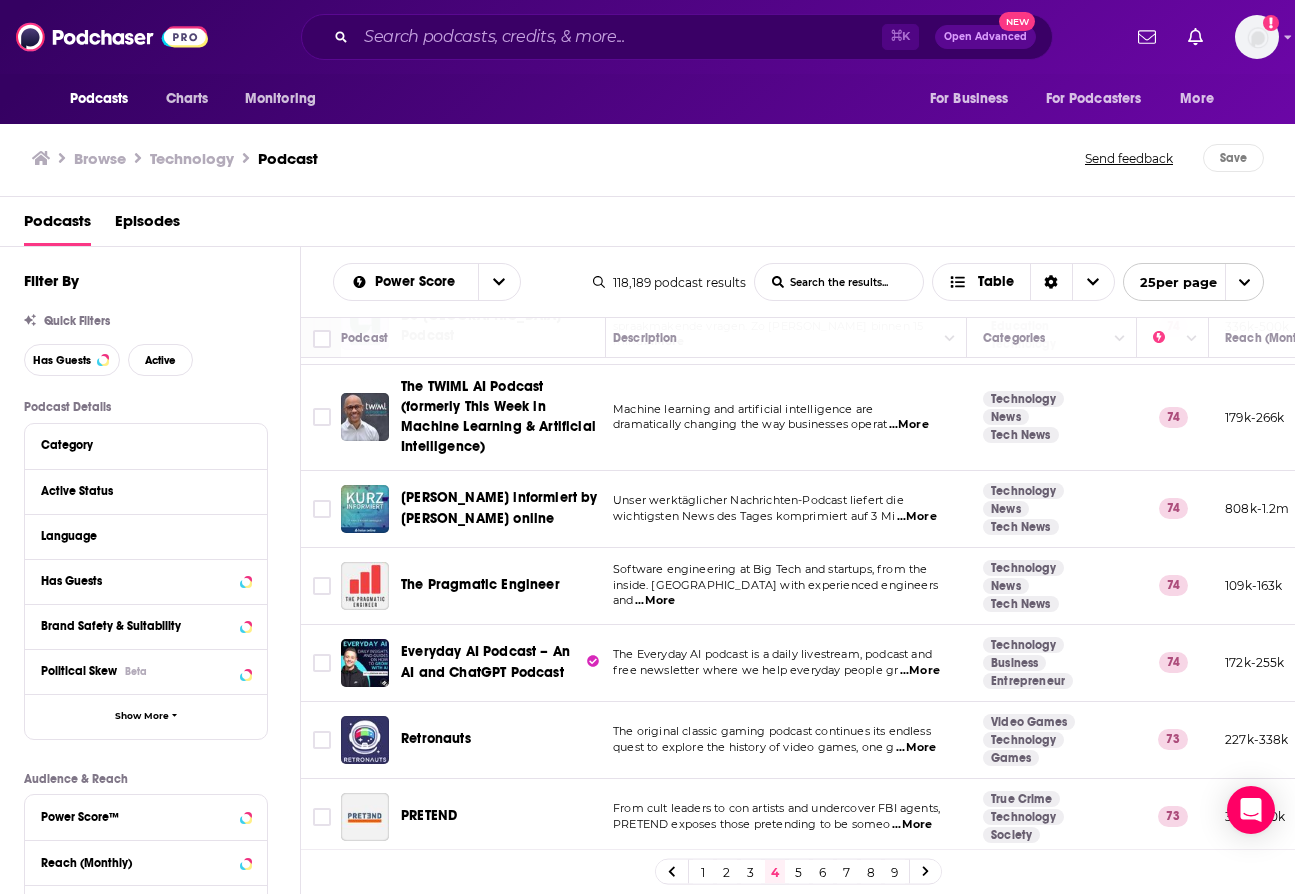 scroll, scrollTop: 1458, scrollLeft: 26, axis: both 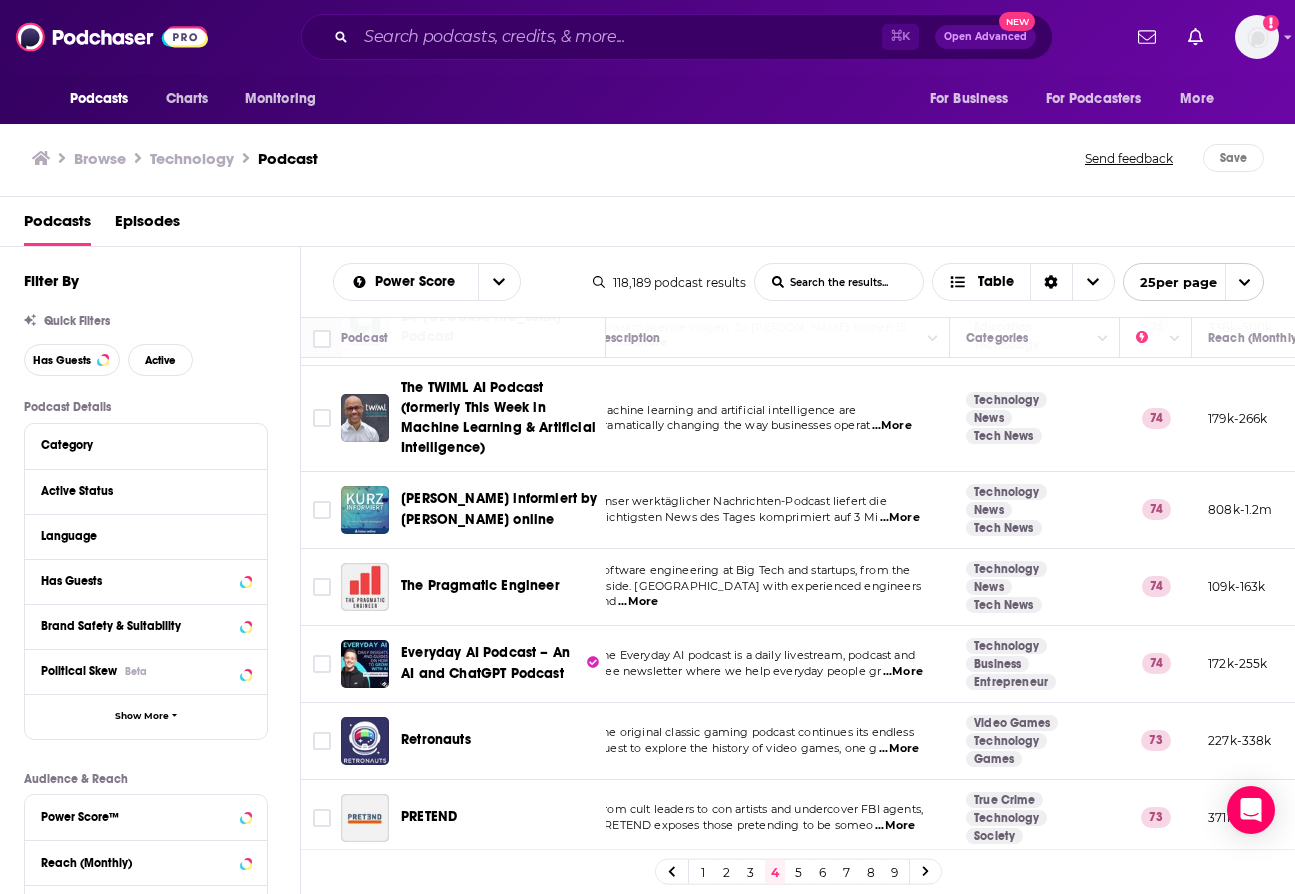 click on "5" at bounding box center (799, 872) 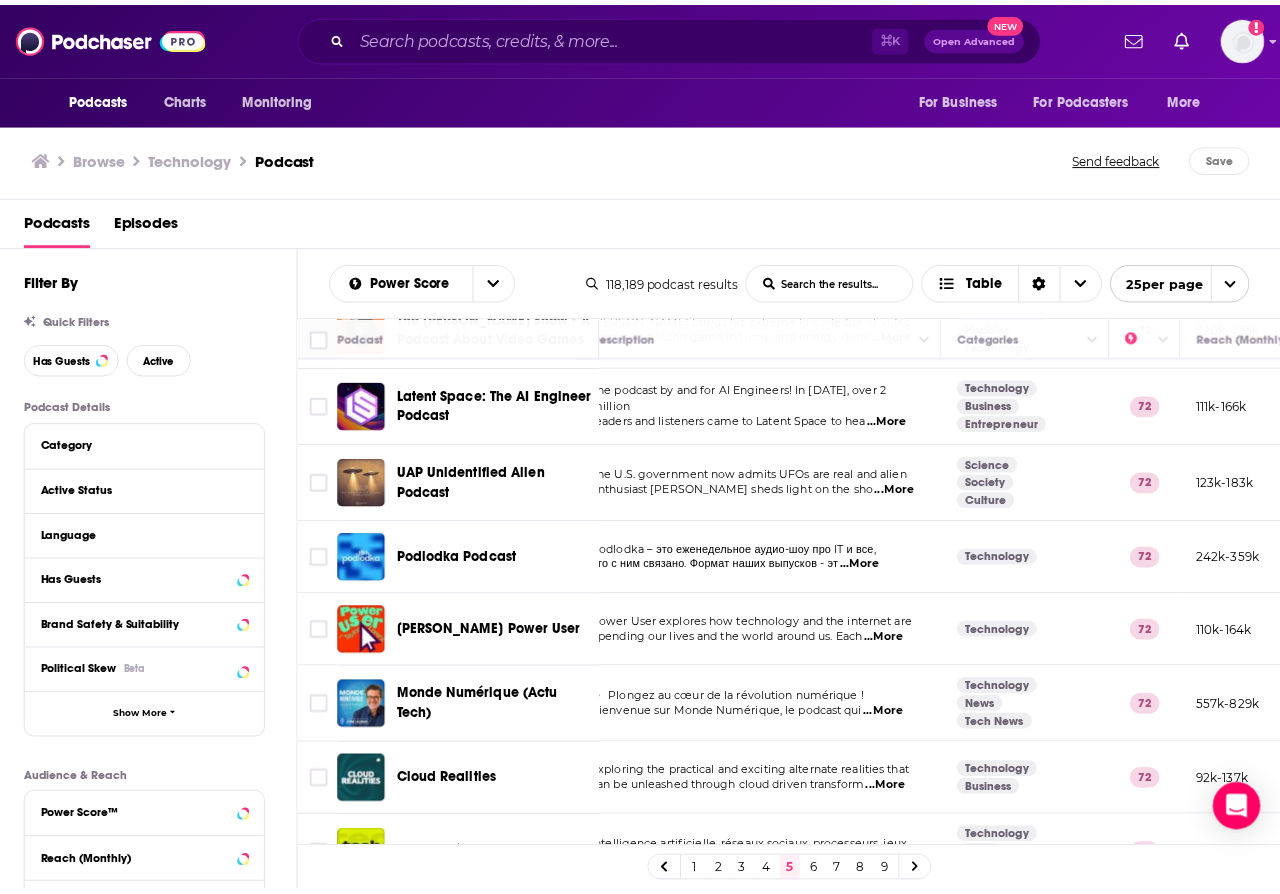 scroll, scrollTop: 1414, scrollLeft: 24, axis: both 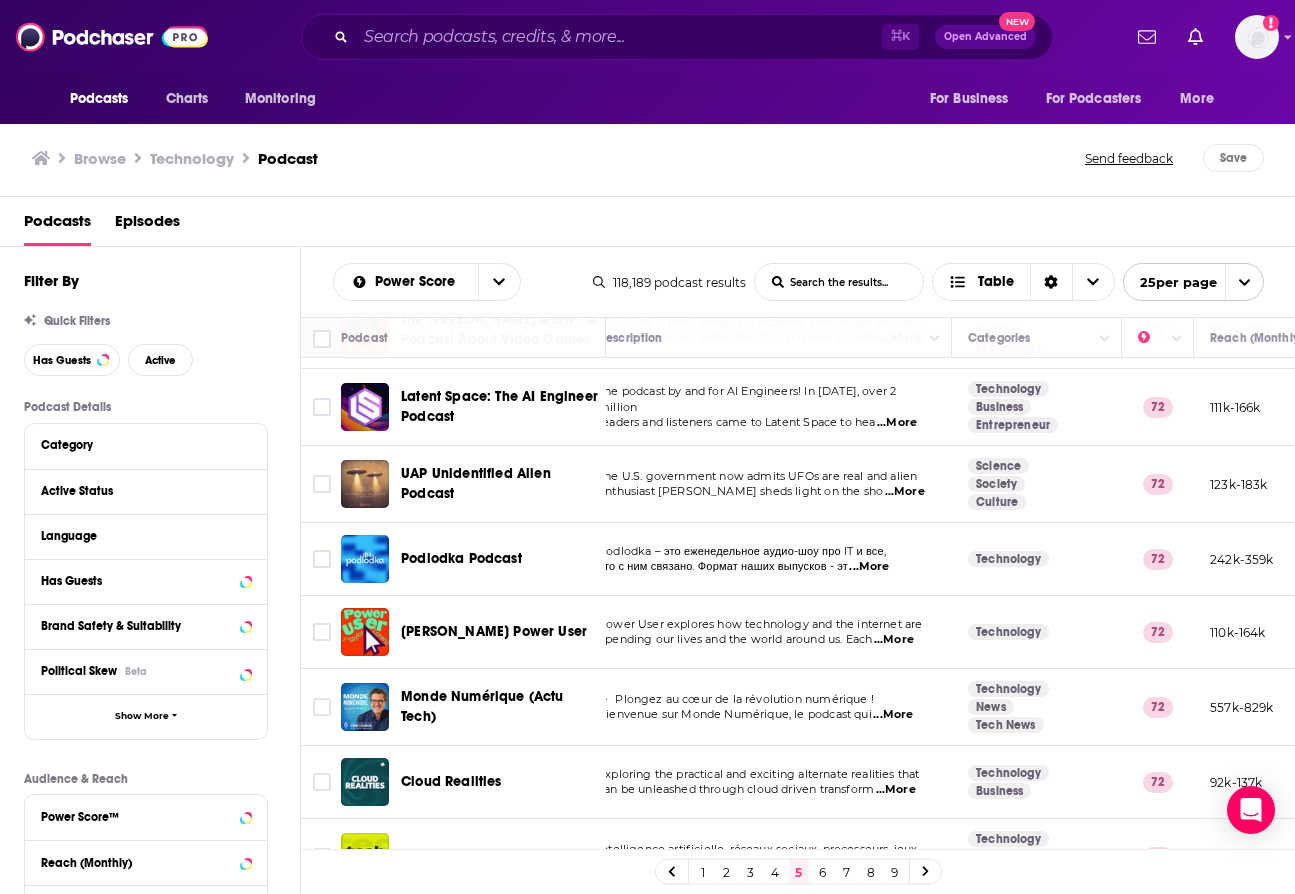 click on "[PERSON_NAME] Power User" at bounding box center [494, 631] 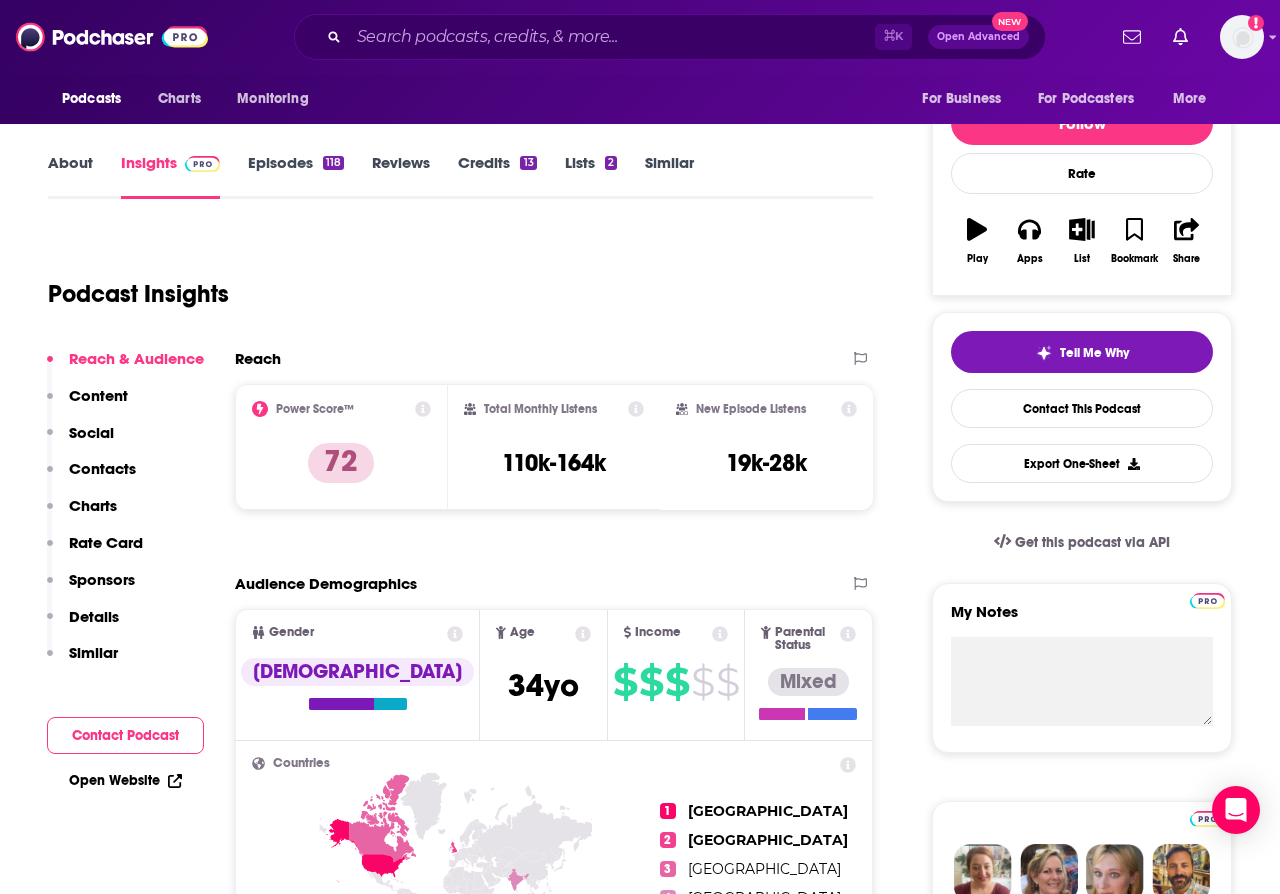 scroll, scrollTop: 251, scrollLeft: 0, axis: vertical 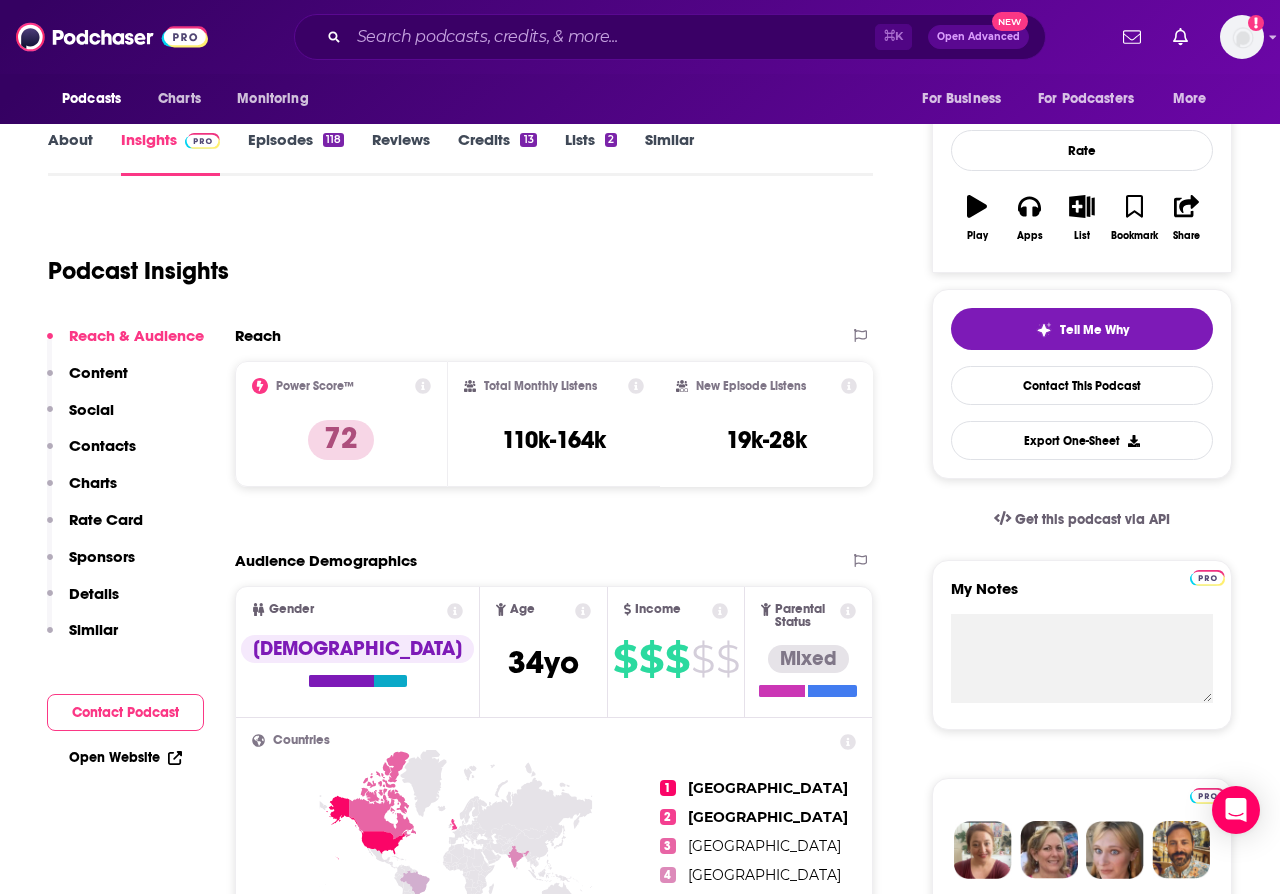 click on "Contacts" at bounding box center (102, 445) 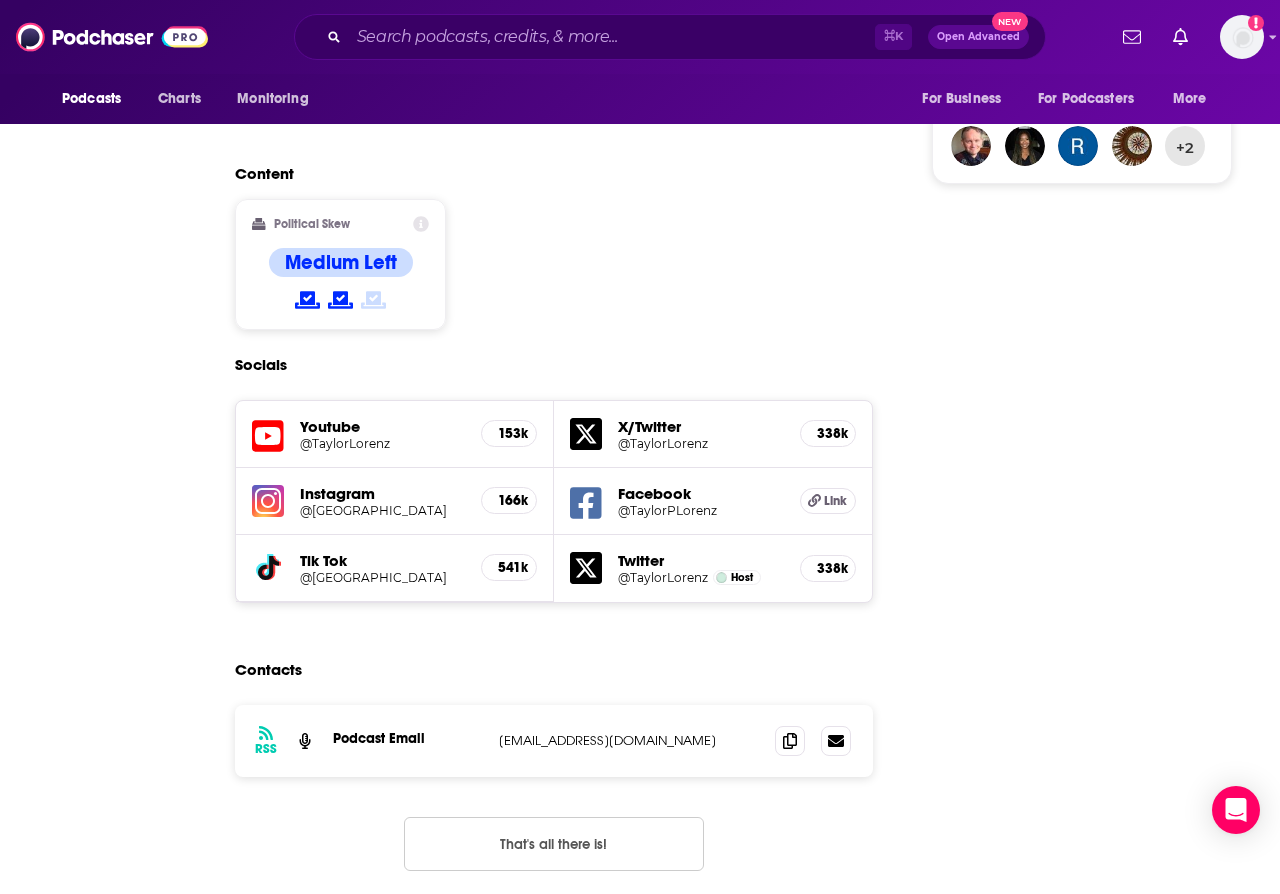 scroll, scrollTop: 1736, scrollLeft: 0, axis: vertical 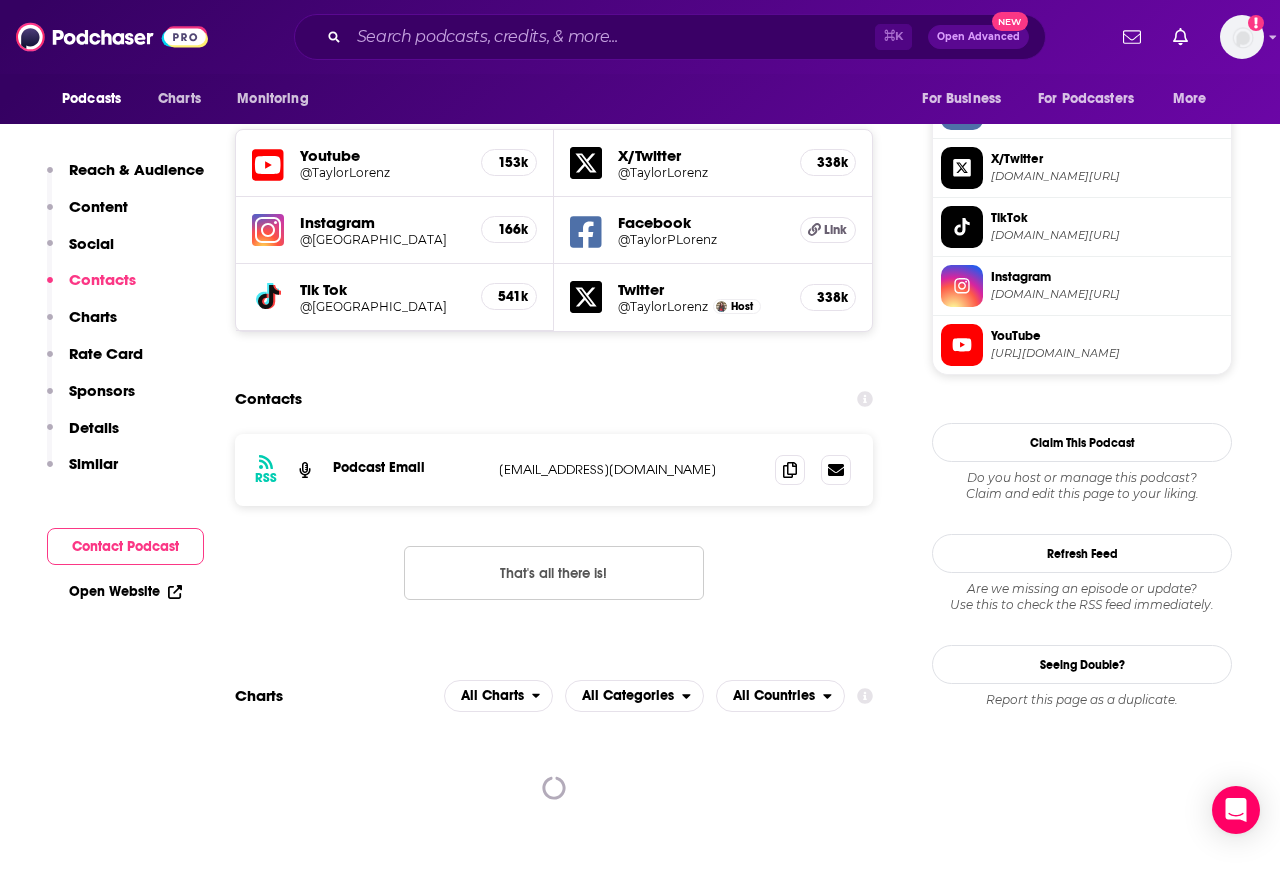 click on "podcasting+taylorlorenz@voxmedia.com" at bounding box center [629, 469] 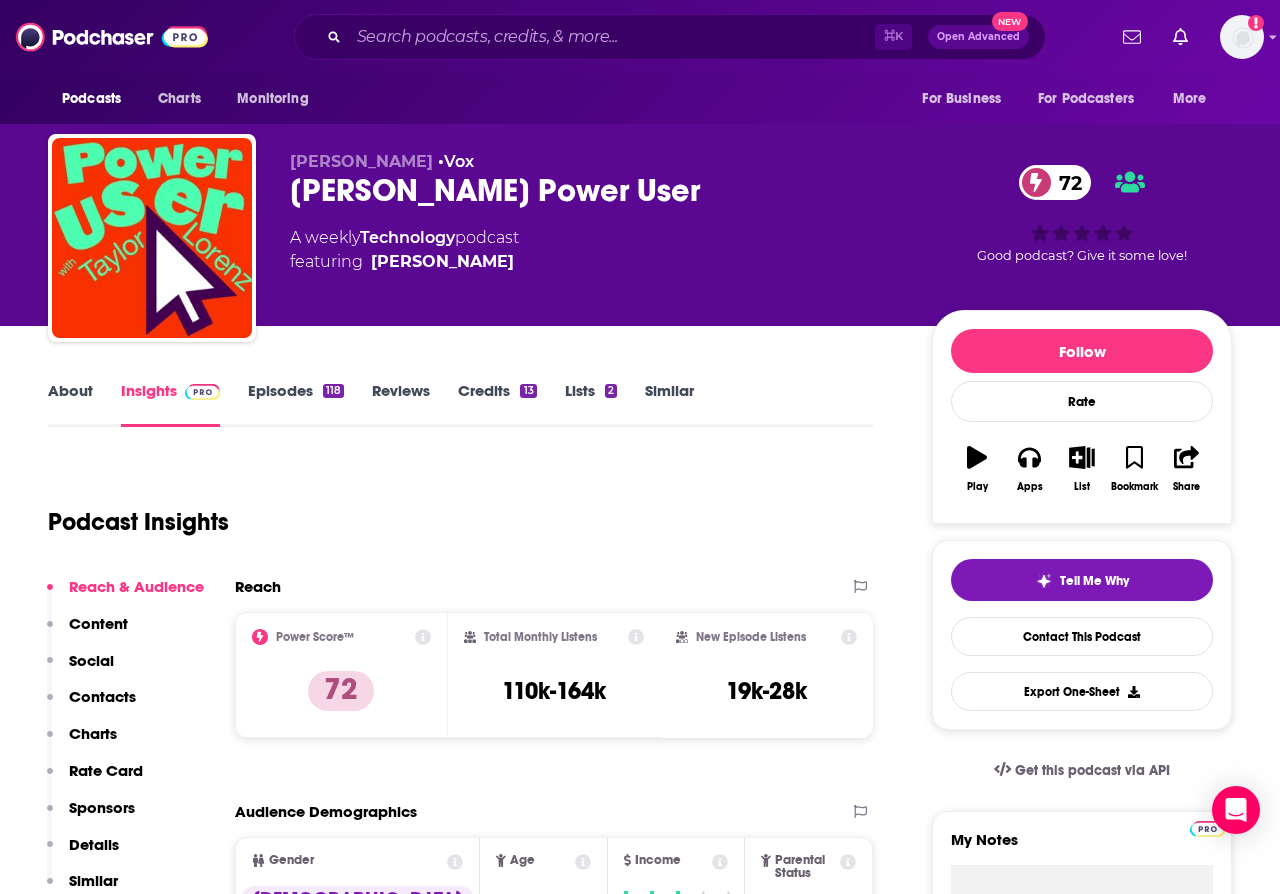 scroll, scrollTop: -1, scrollLeft: 0, axis: vertical 